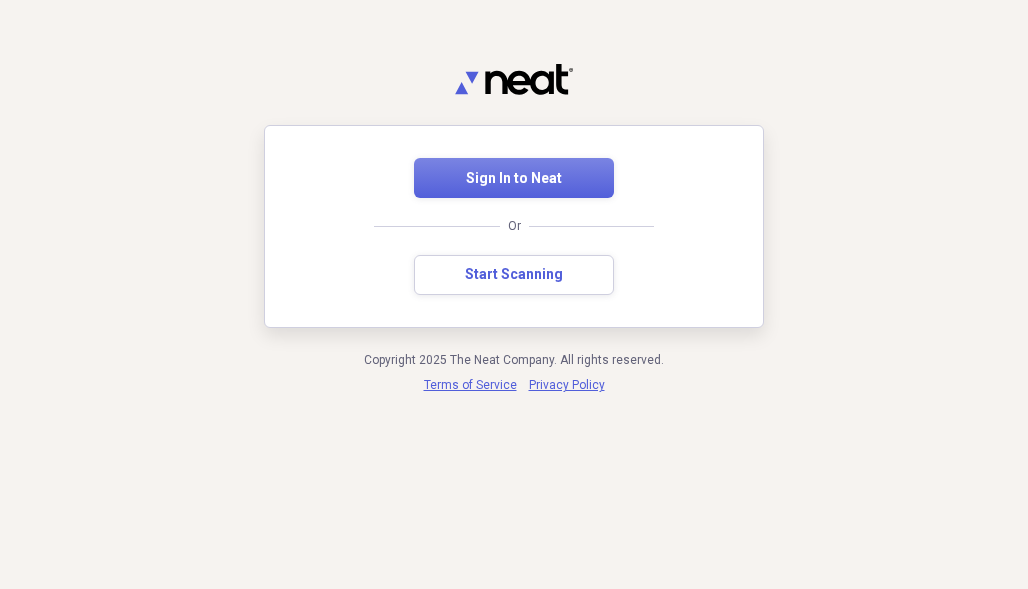 scroll, scrollTop: 0, scrollLeft: 0, axis: both 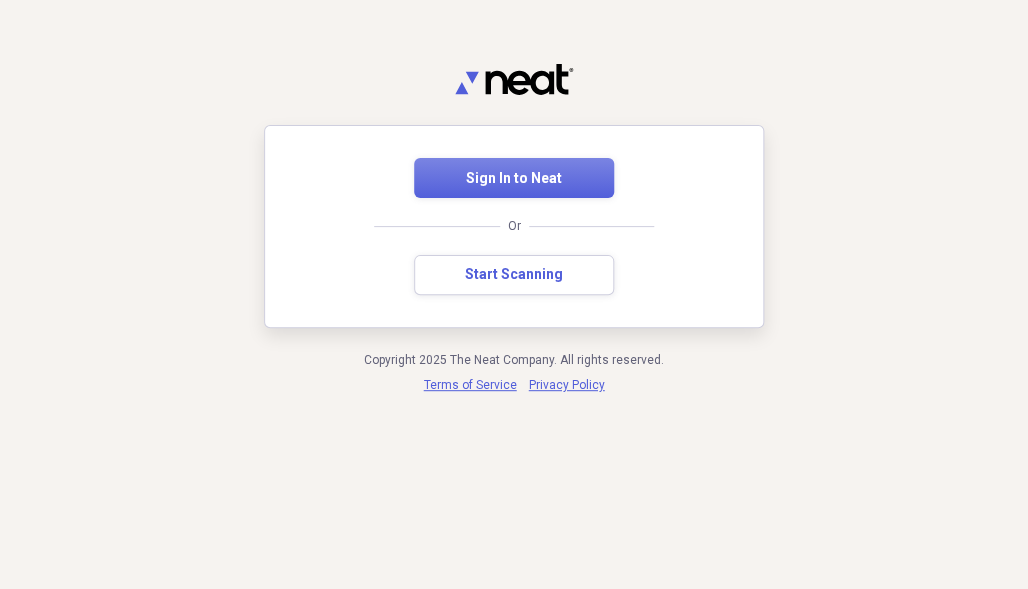 click on "Sign In to Neat Or Start Scanning Copyright 2025 The Neat Company. All rights reserved. Terms of Service Privacy Policy" at bounding box center (514, 229) 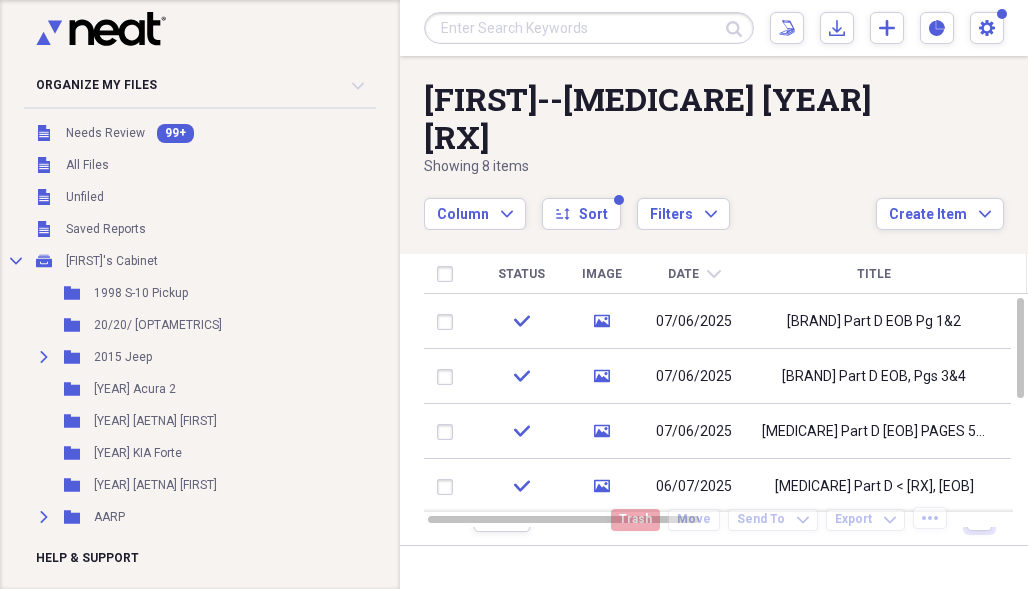 scroll, scrollTop: 0, scrollLeft: 0, axis: both 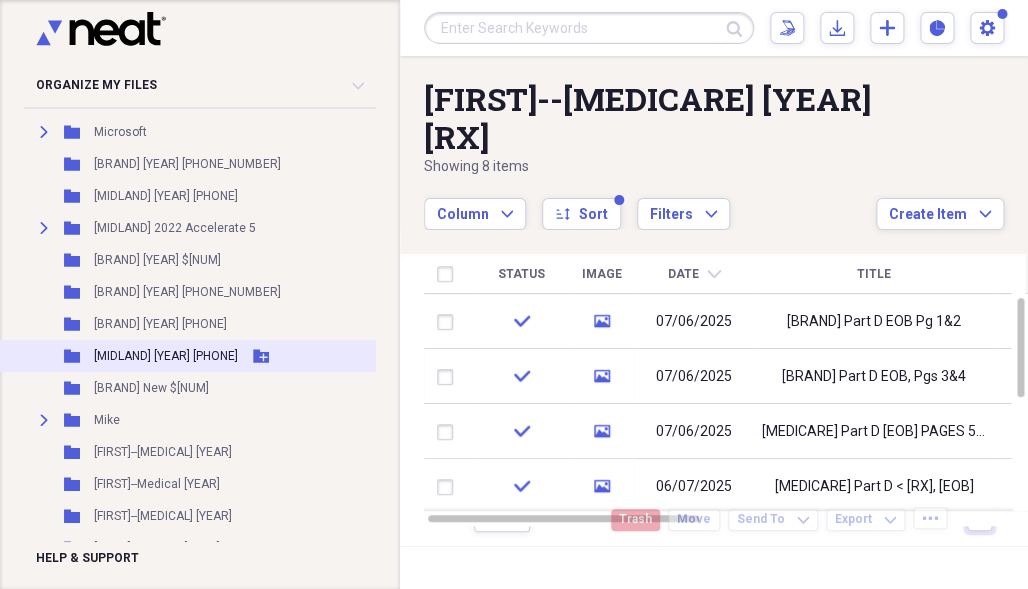 click on "[MIDLAND] [YEAR] [PHONE]" at bounding box center (166, 356) 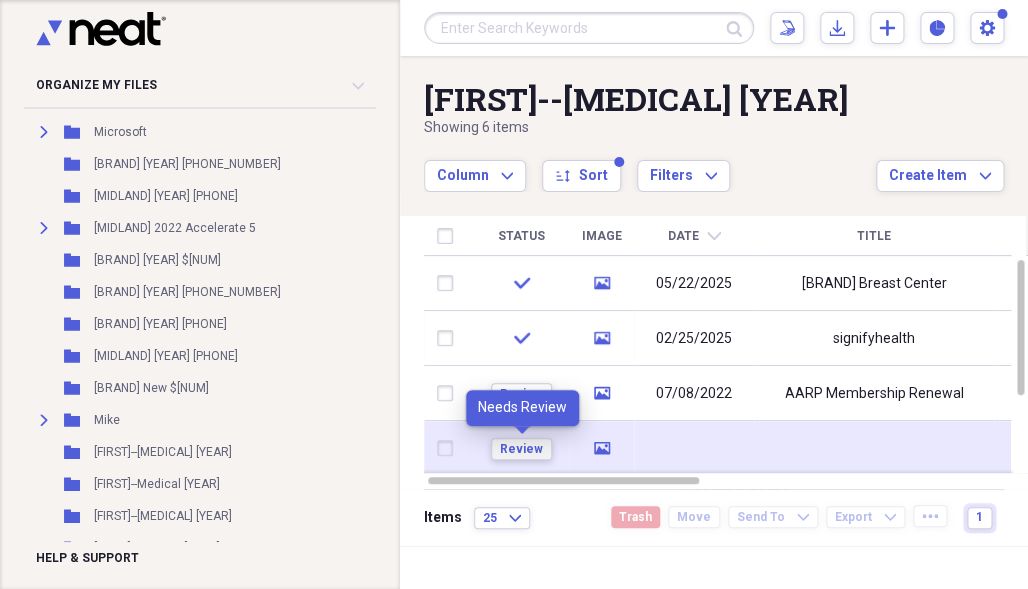 click on "Review" at bounding box center [521, 449] 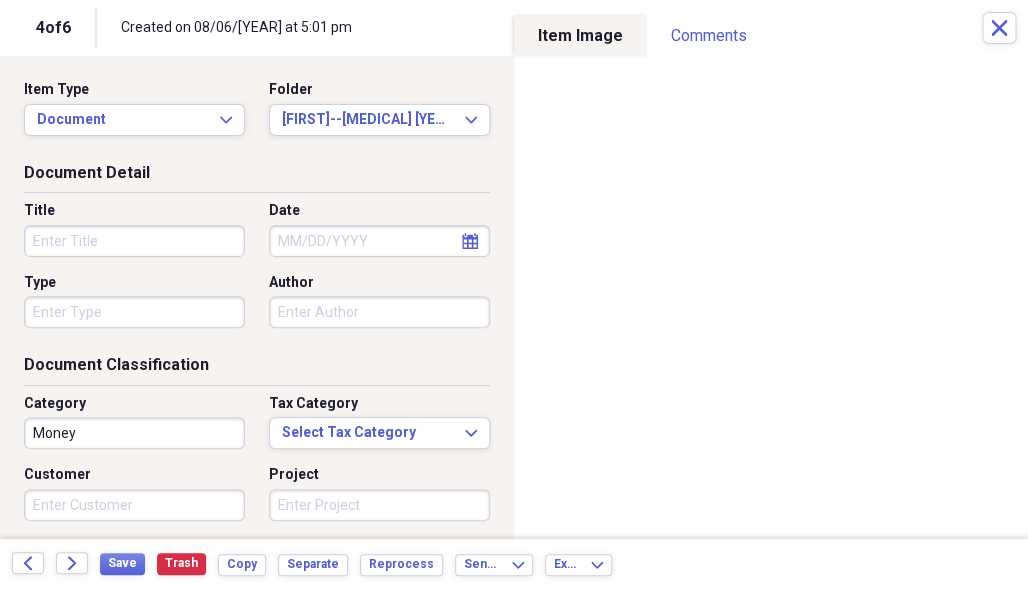 click on "Title" at bounding box center [134, 241] 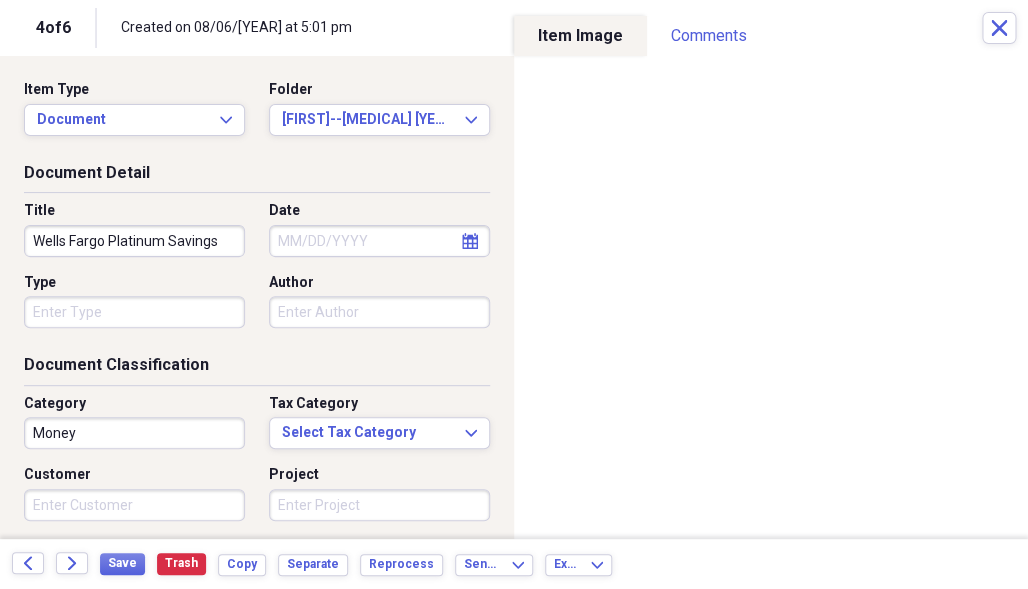type on "Wells Fargo Platinum Savings" 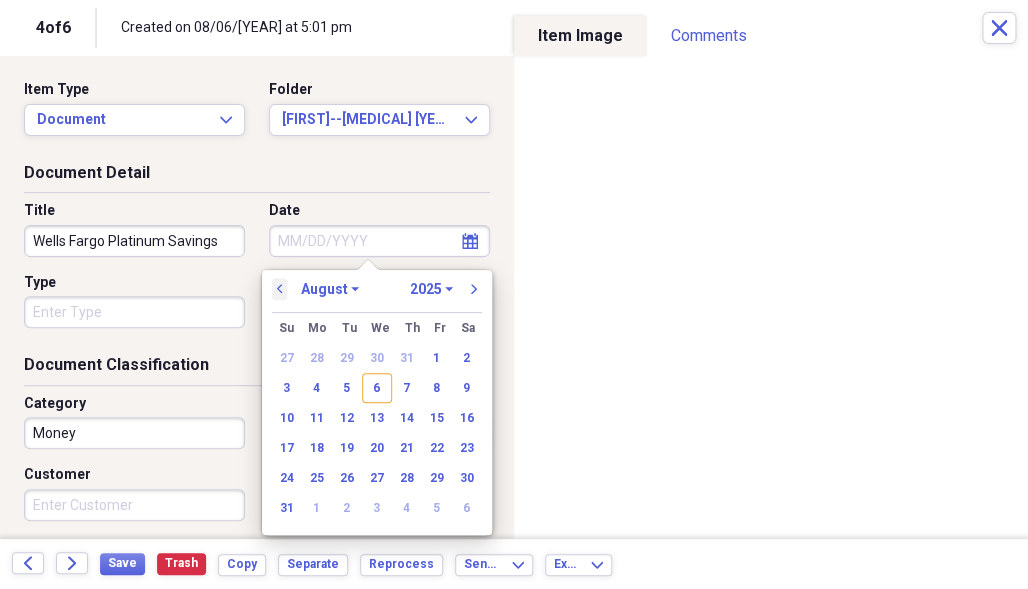 click on "previous" at bounding box center (280, 289) 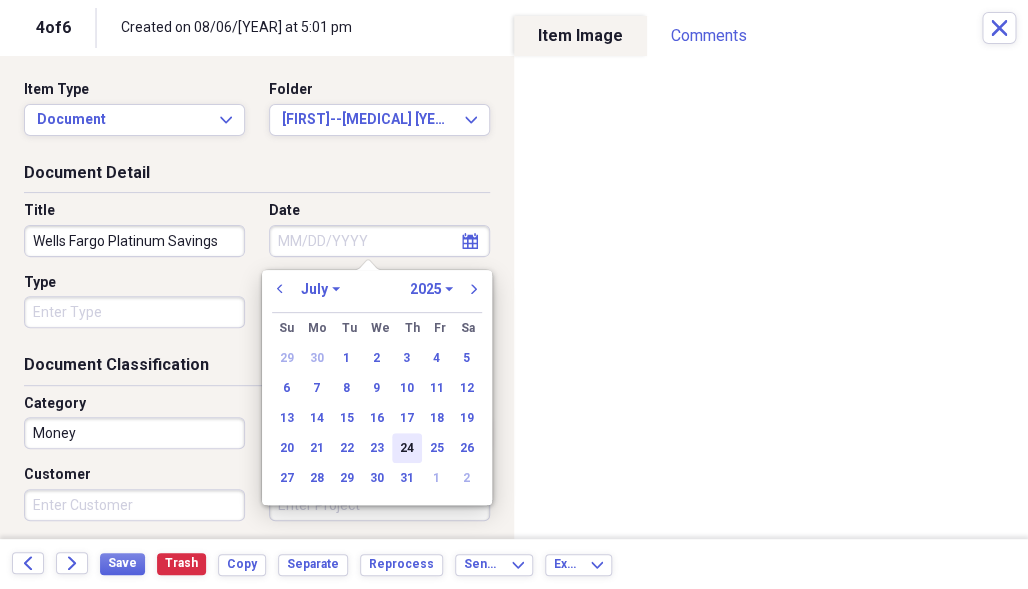 click on "24" at bounding box center [407, 448] 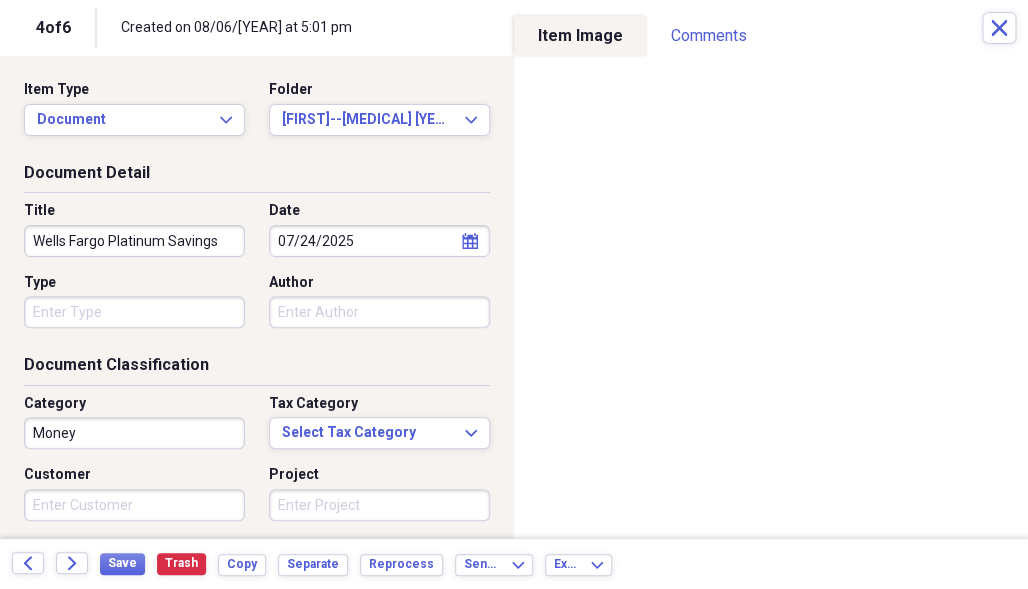 click on "Organize My Files 99+ Collapse Unfiled Needs Review 99+ Unfiled All Files Unfiled Unfiled Unfiled Saved Reports Collapse My Cabinet[FIRST]'s Cabinet Add Folder Folder [YEAR] S-10 Pickup Add Folder Folder [NUM]/[NUM]/ Optametrics Add Folder Expand Folder [YEAR] Jeep Add Folder Folder [YEAR] Acura 2 Add Folder Folder [YEAR] Aetna [FIRST] Add Folder Folder [YEAR] KIA Forte Add Folder Folder [YEAR] Aetna [FIRST] Add Folder Expand Folder AARP Add Folder Folder Aetna Medicare Plan [YEAR]-[FIRST] Add Folder Folder Aetna Momthly Medicare Report [YEAR]-[FIRST] Add Folder Folder Allianz Life Insurance Add Folder Expand Folder American cuise Lines Add Folder Expand Folder American Express /AMEX EveryDay Card Add Folder Folder American Funds Add Folder Folder American Legion Add Folder Expand Folder AT&T Add Folder Expand Folder Athene Annuity [YEAR]-[NUM] Add Folder Folder Bank of America Add Folder Folder Beneficial State Bank Add Folder Expand Folder Bonvoy Marriott Add Folder Expand Folder Bradford Exchange Add Folder Expand Folder CalPERS Add Folder IHSS" at bounding box center [514, 294] 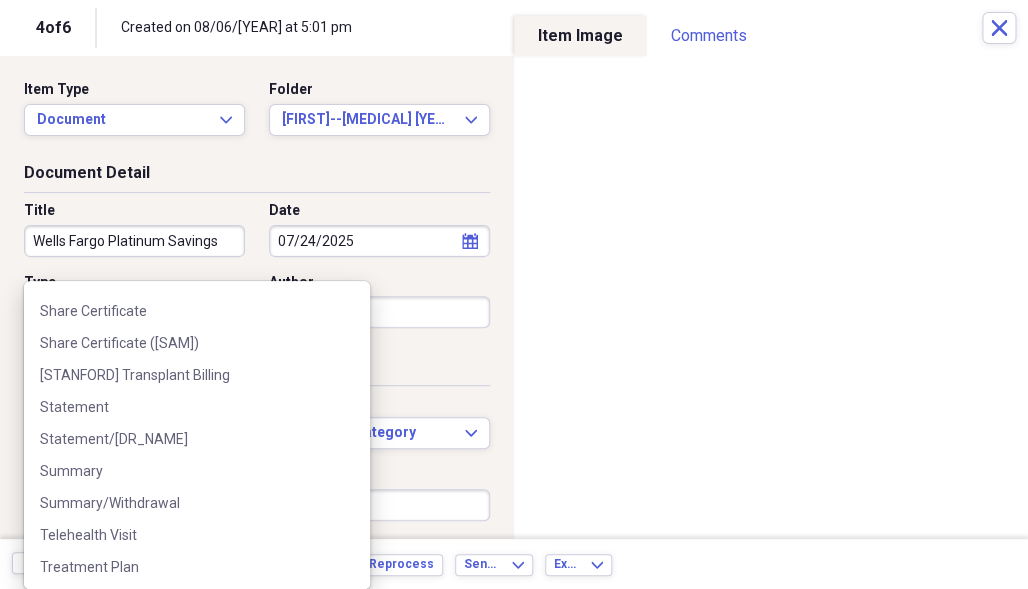scroll, scrollTop: 2788, scrollLeft: 0, axis: vertical 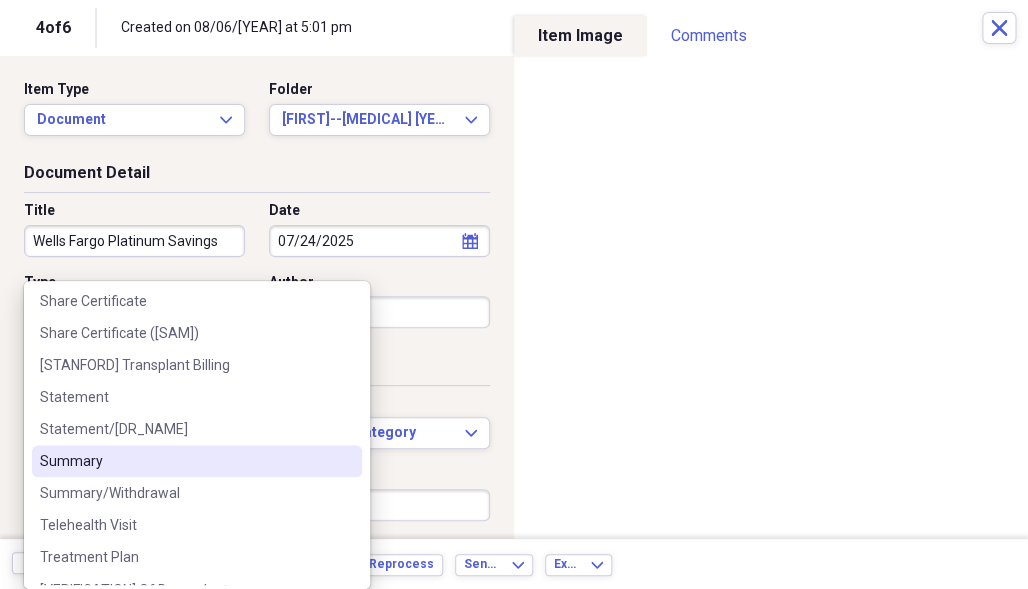 click on "Summary" at bounding box center [185, 461] 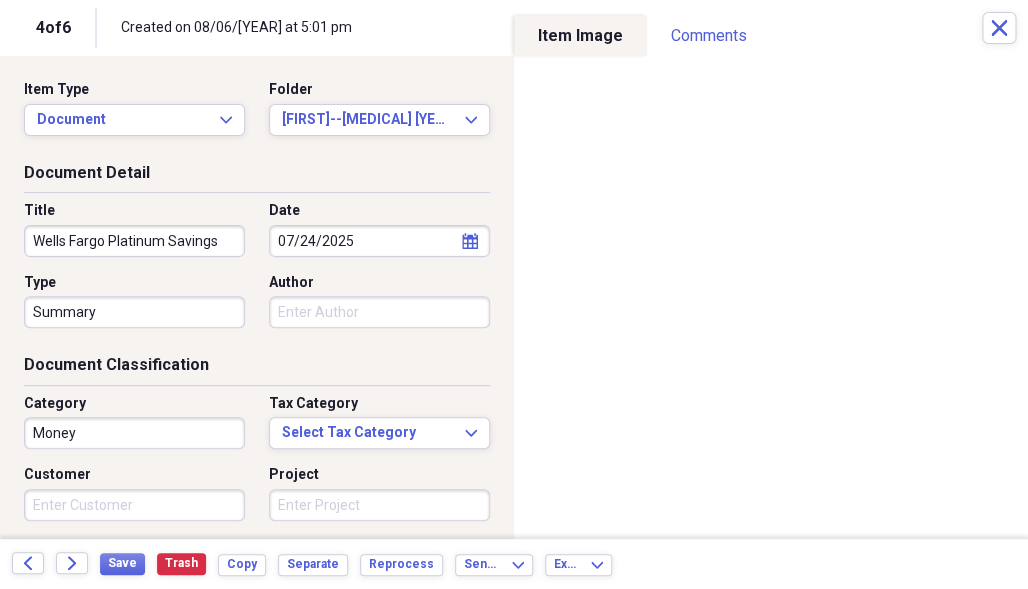 click on "Author" at bounding box center (379, 312) 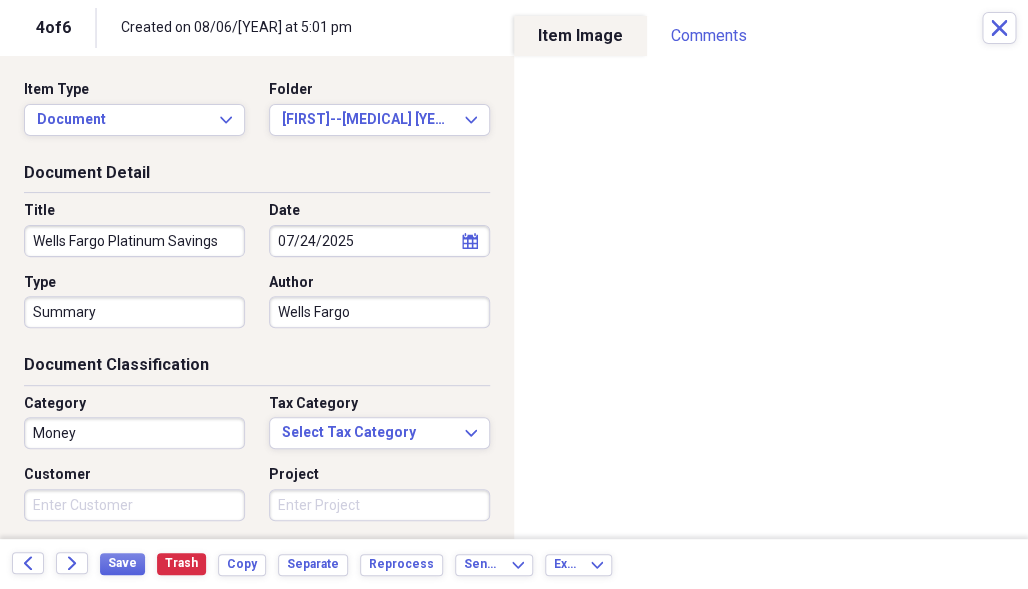 type on "Wells Fargo" 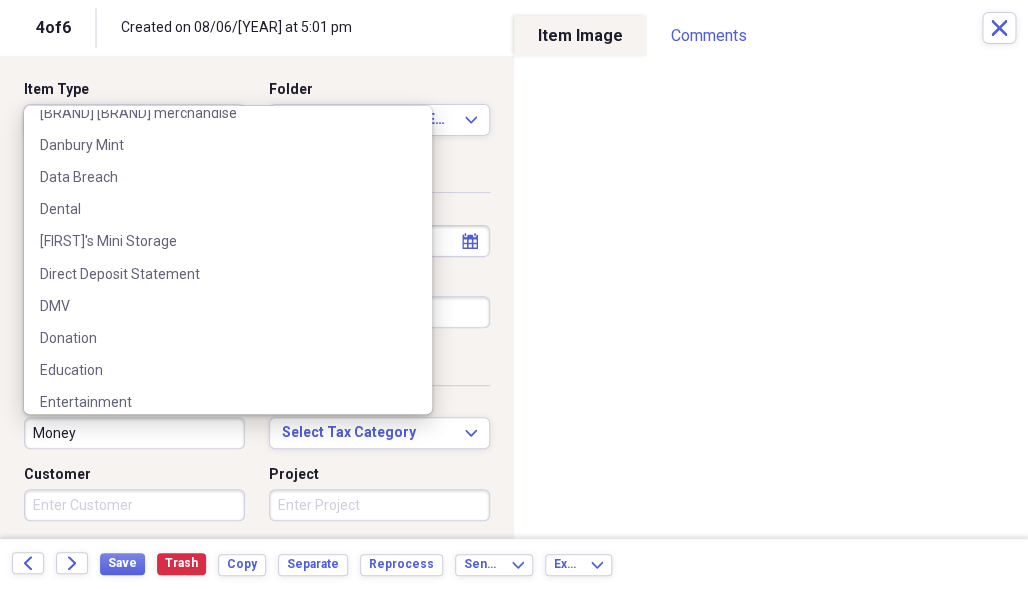 scroll, scrollTop: 1128, scrollLeft: 0, axis: vertical 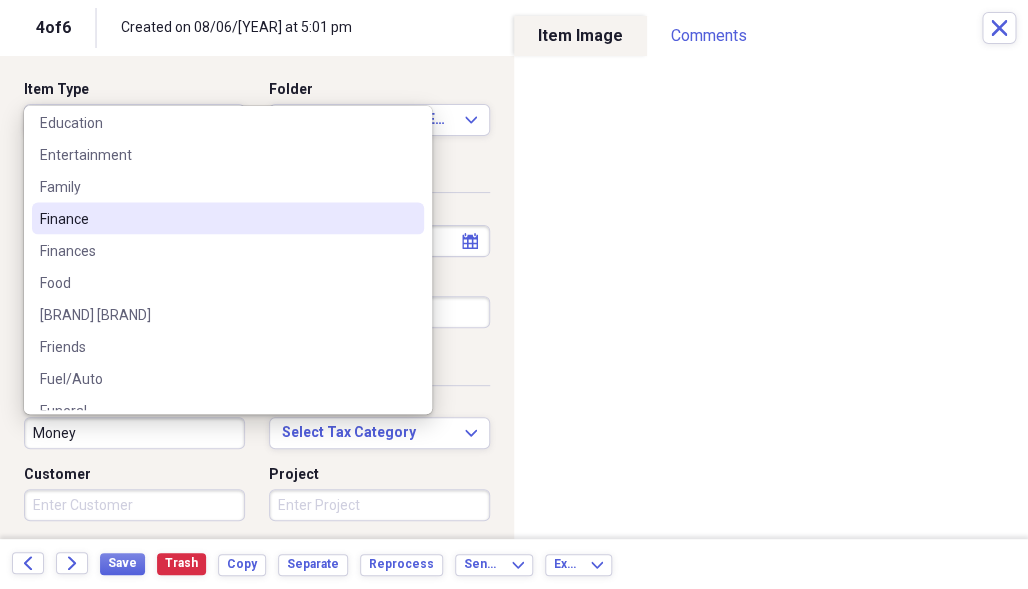 click on "Finance" at bounding box center (216, 218) 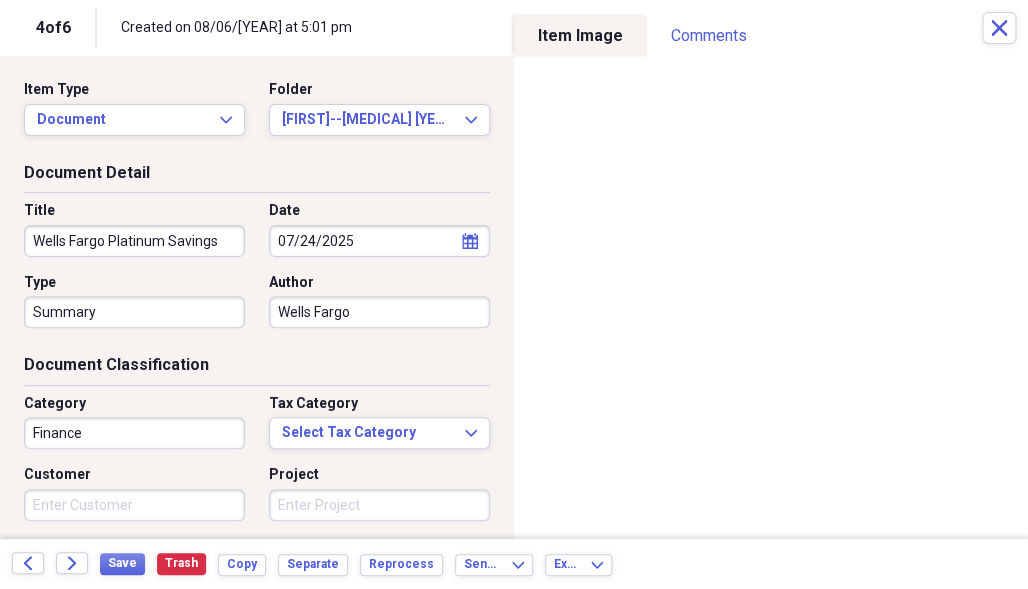 click on "Customer" at bounding box center [134, 505] 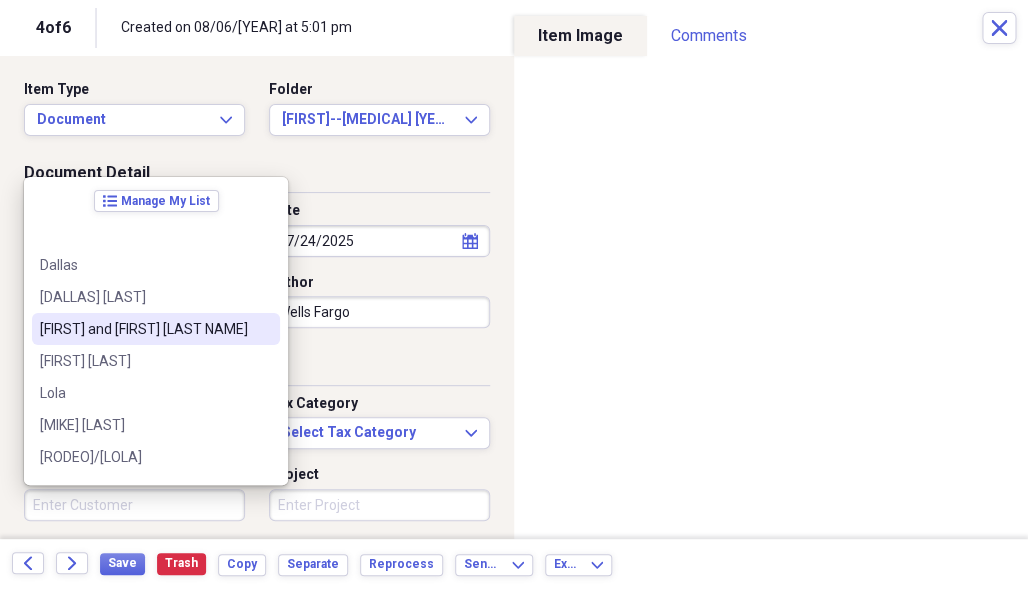 click on "[FIRST] and [FIRST] [LAST NAME]" at bounding box center (144, 329) 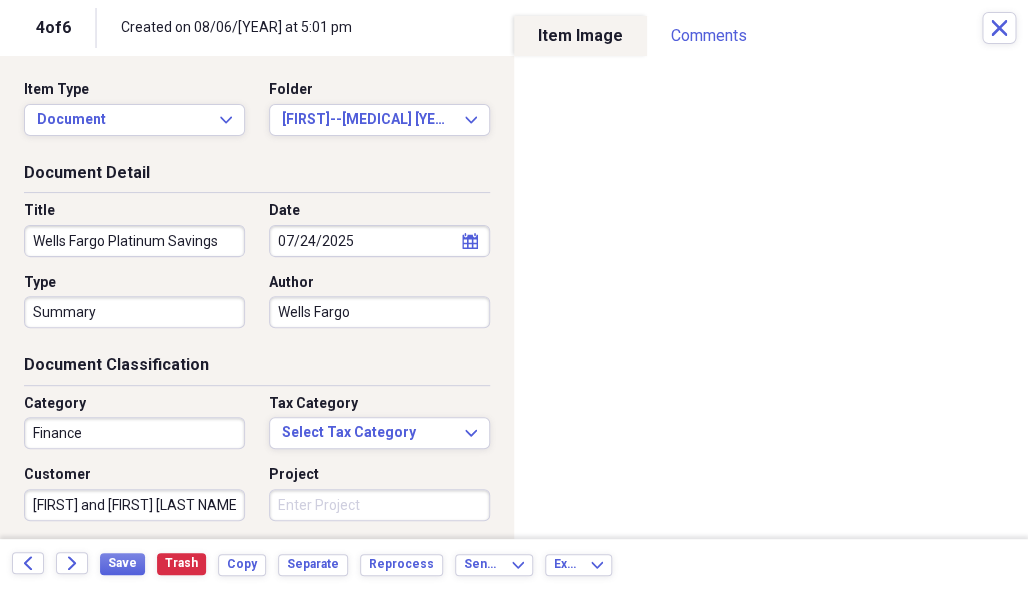 click on "Project" at bounding box center [379, 505] 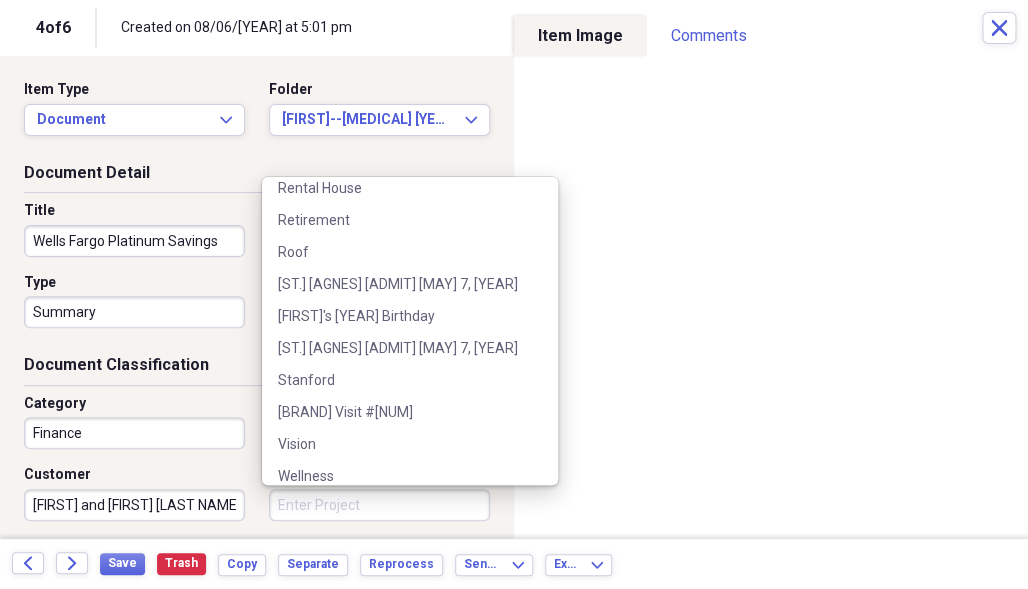 scroll, scrollTop: 1722, scrollLeft: 0, axis: vertical 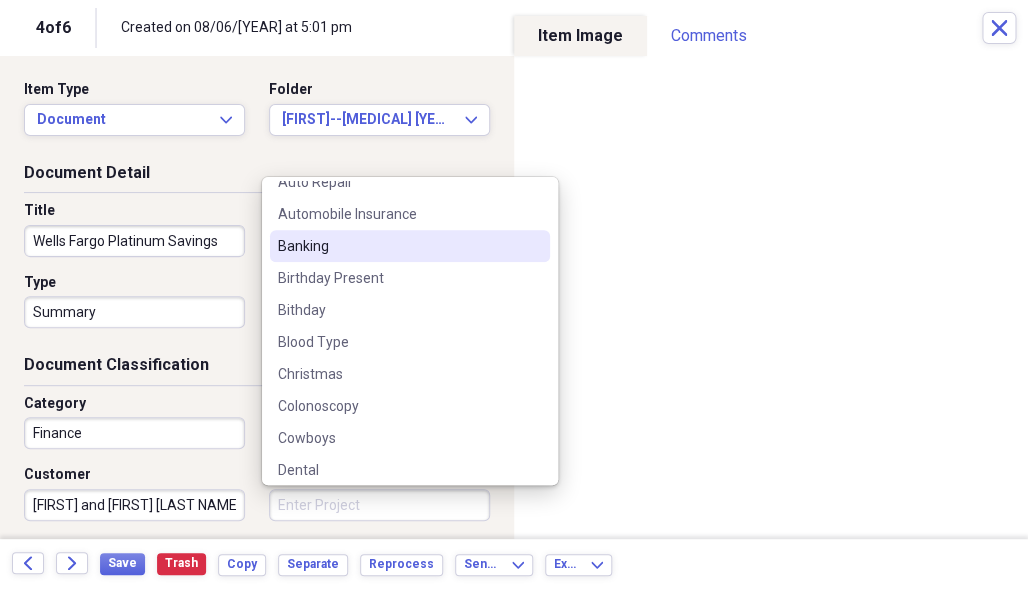 click on "Banking" at bounding box center [398, 246] 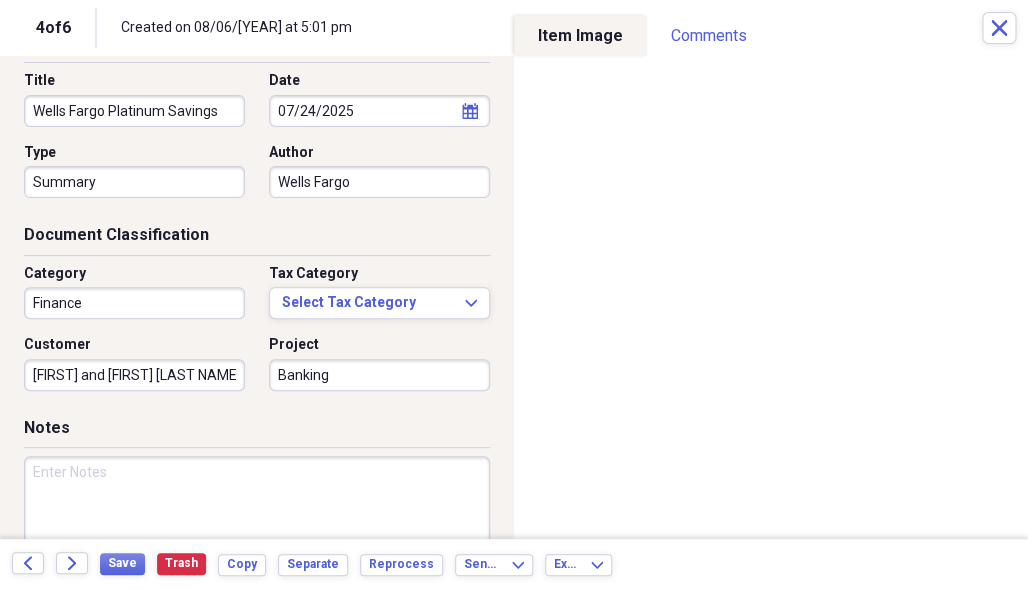 scroll, scrollTop: 137, scrollLeft: 0, axis: vertical 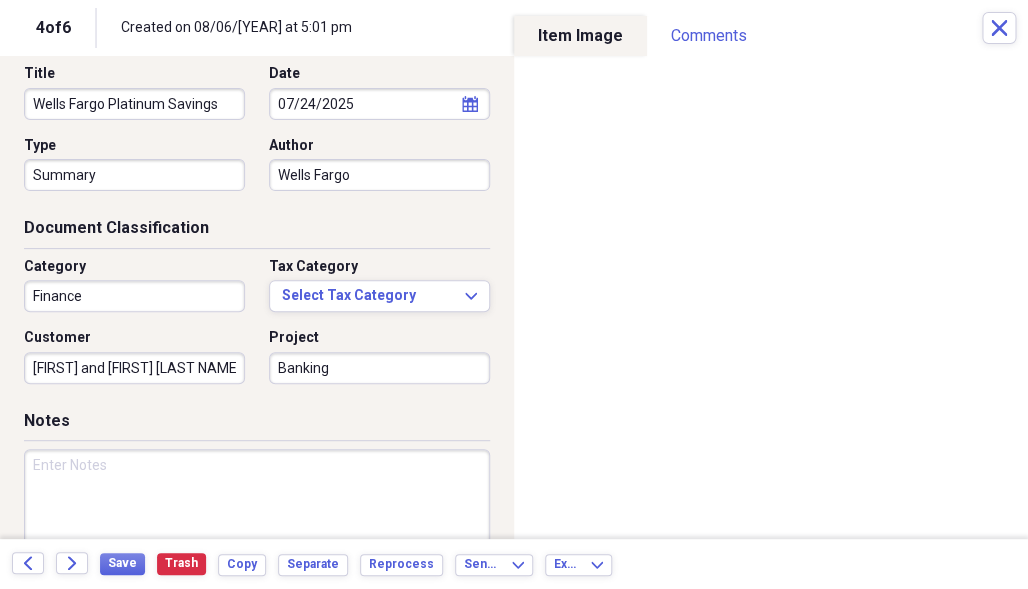 click at bounding box center (257, 514) 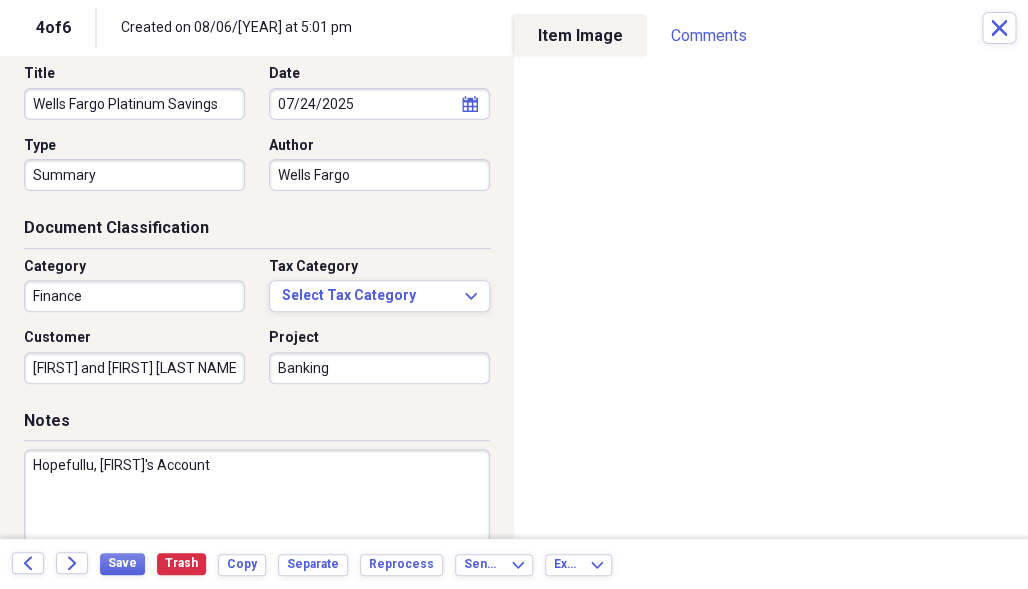 click on "Hopefullu, [FIRST]'s Account" at bounding box center (257, 514) 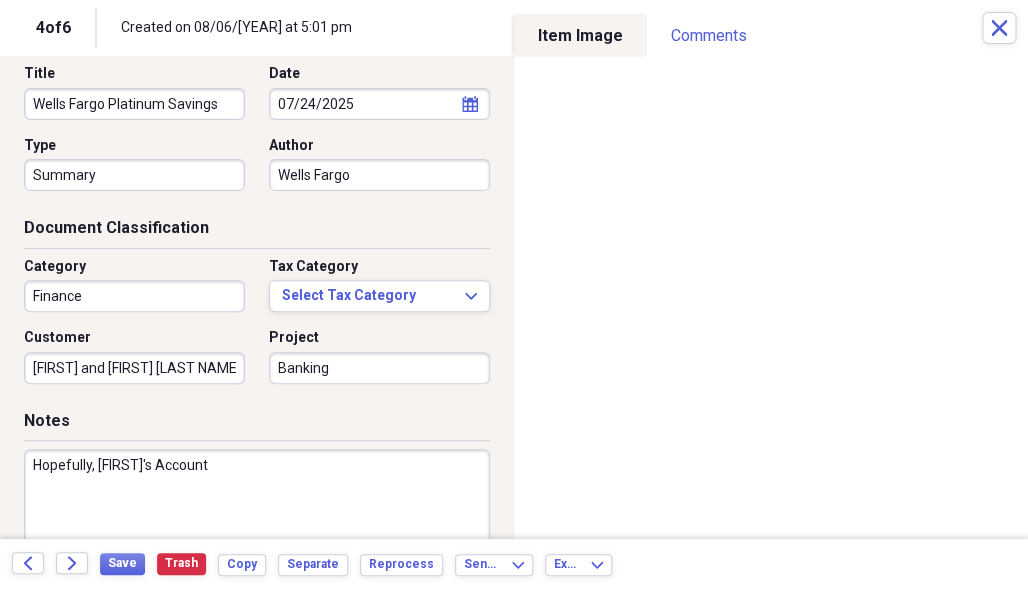 click on "Hopefully, [FIRST]'s Account" at bounding box center (257, 514) 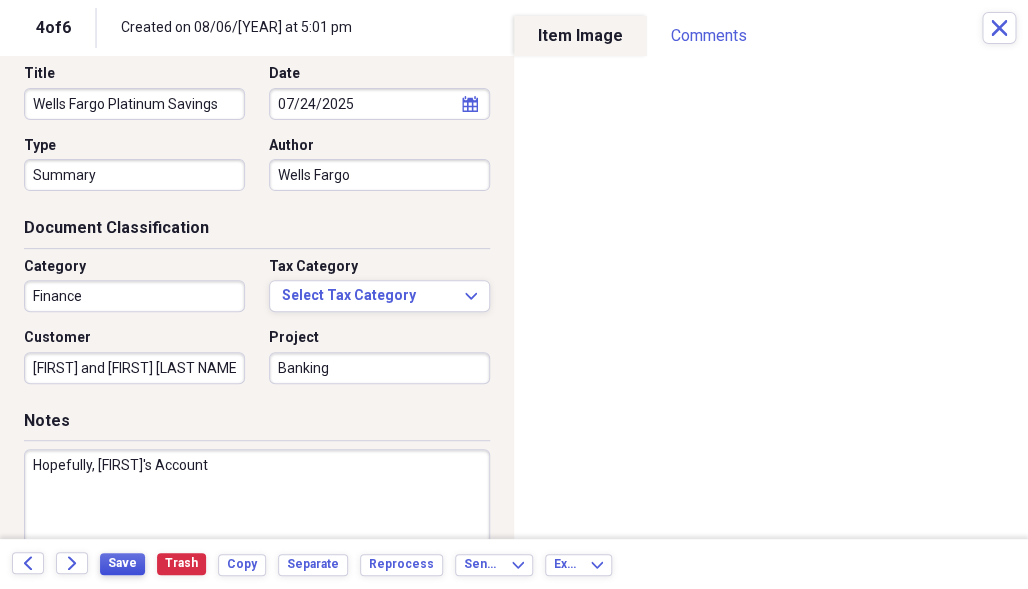type on "Hopefully, [FIRST]'s Account" 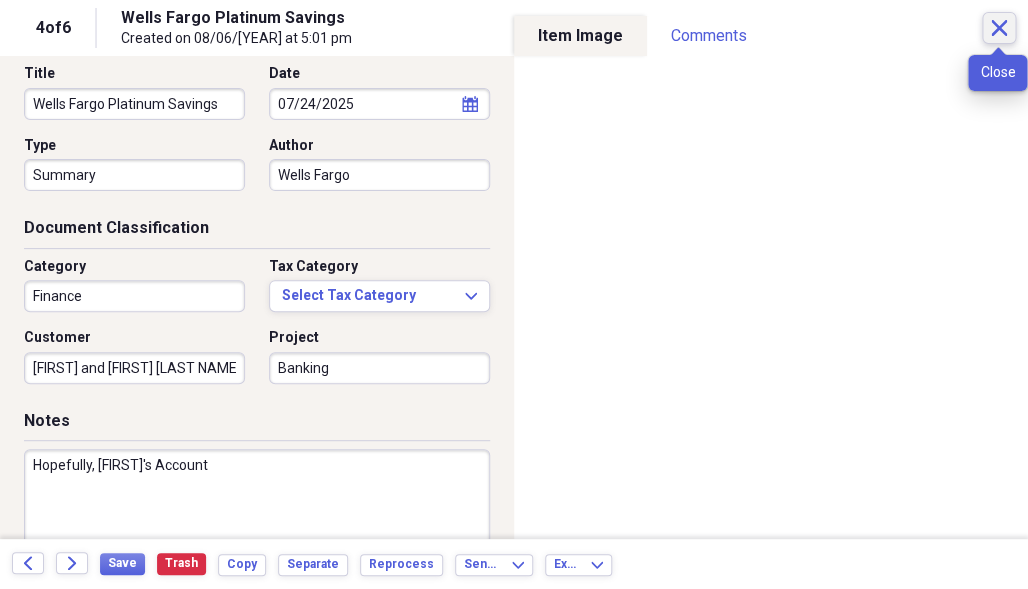click on "Close" at bounding box center [999, 28] 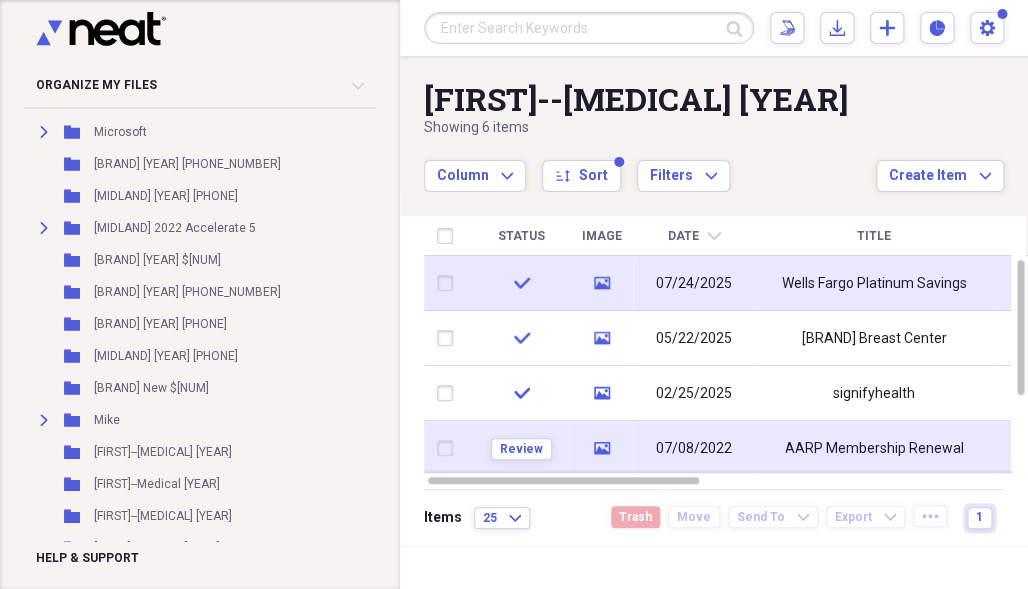 click on "Wells Fargo Platinum Savings" at bounding box center [874, 284] 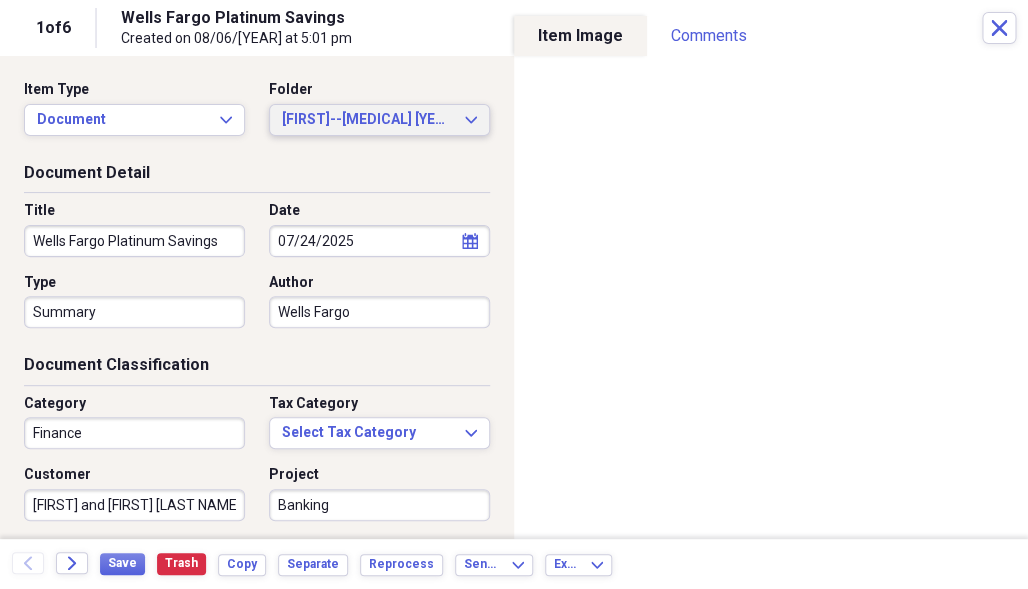 click on "Expand" 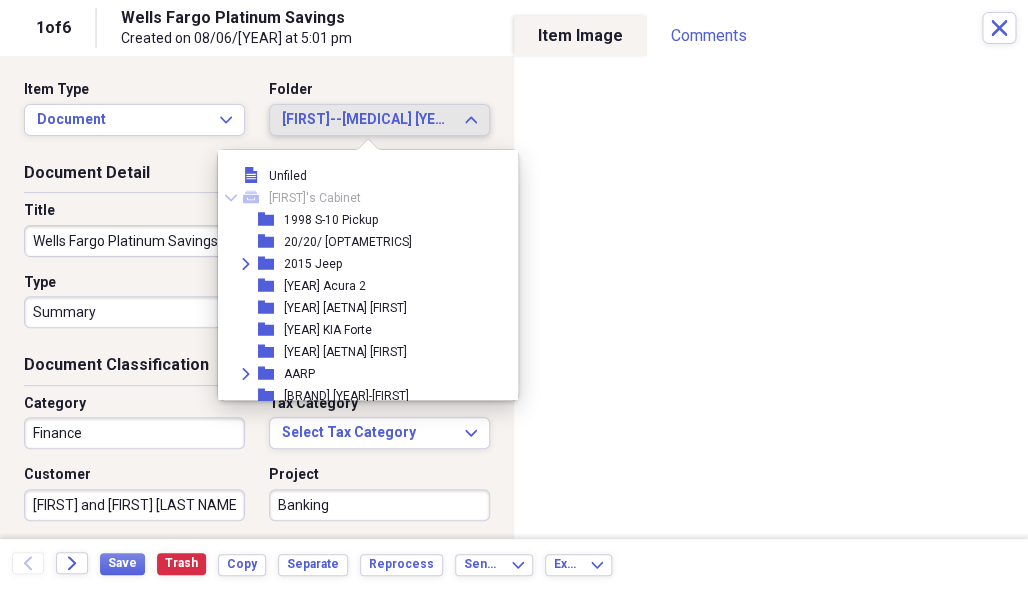 scroll, scrollTop: 2760, scrollLeft: 0, axis: vertical 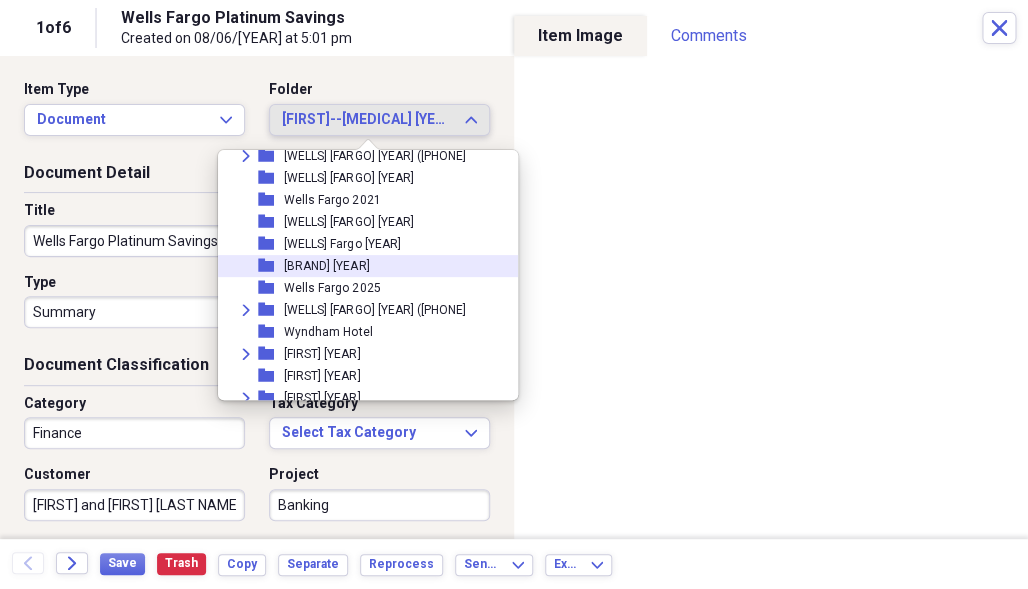 click on "Wells Fargo 2025" at bounding box center [332, 288] 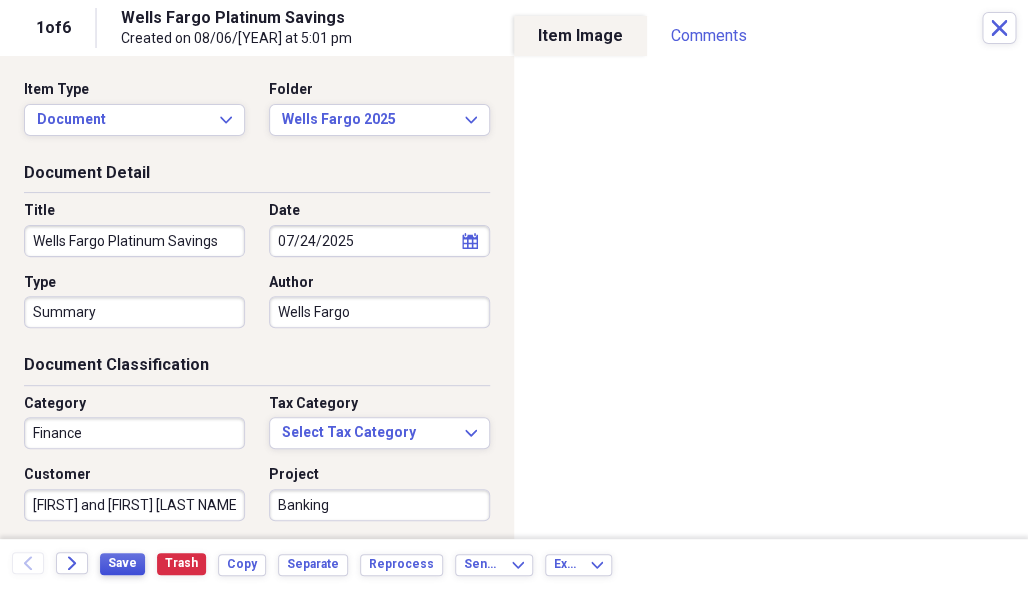 click on "Save" at bounding box center [122, 563] 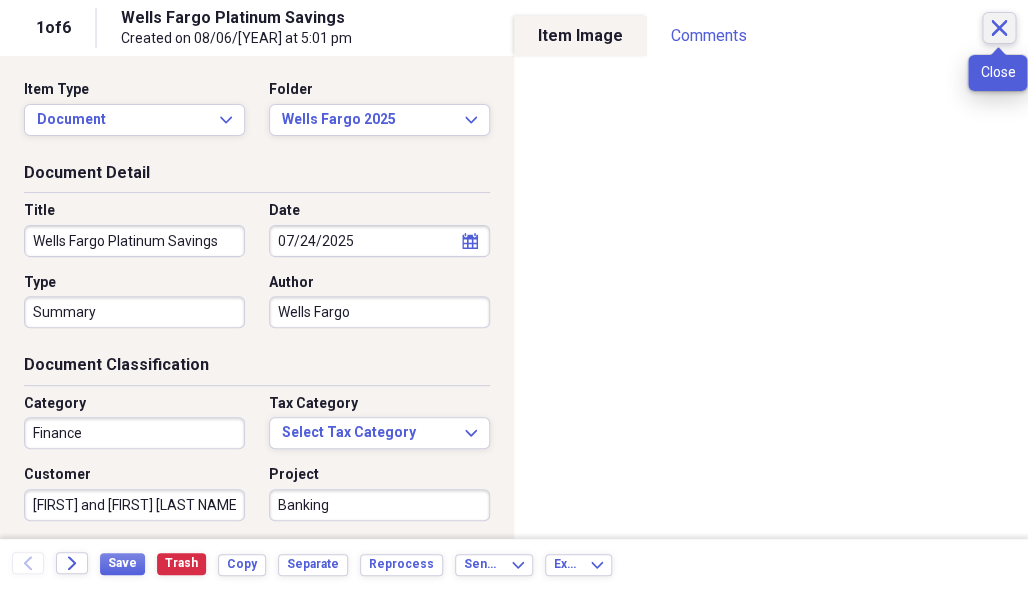 click 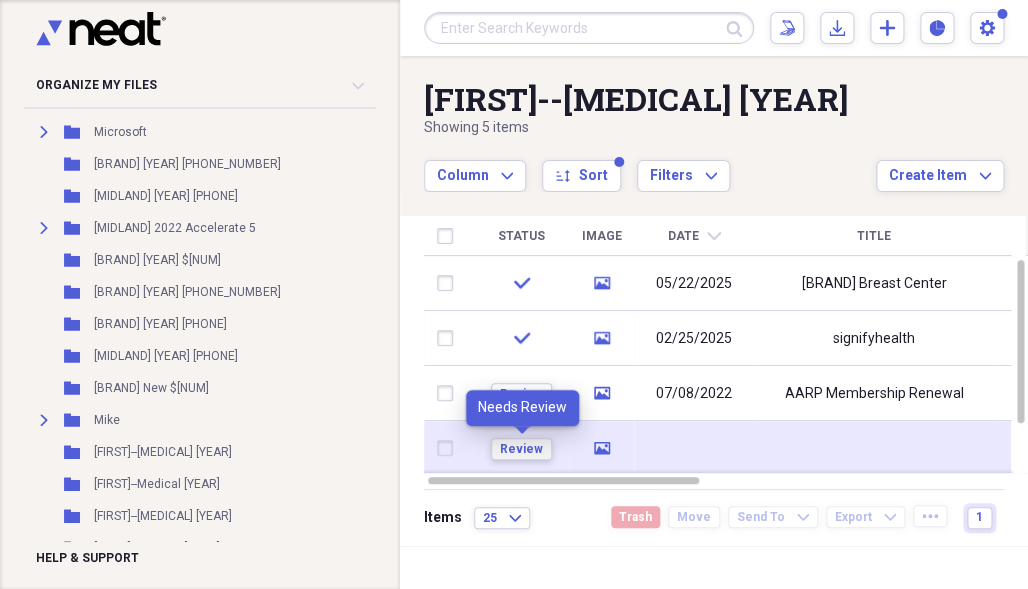 click on "Review" at bounding box center [521, 449] 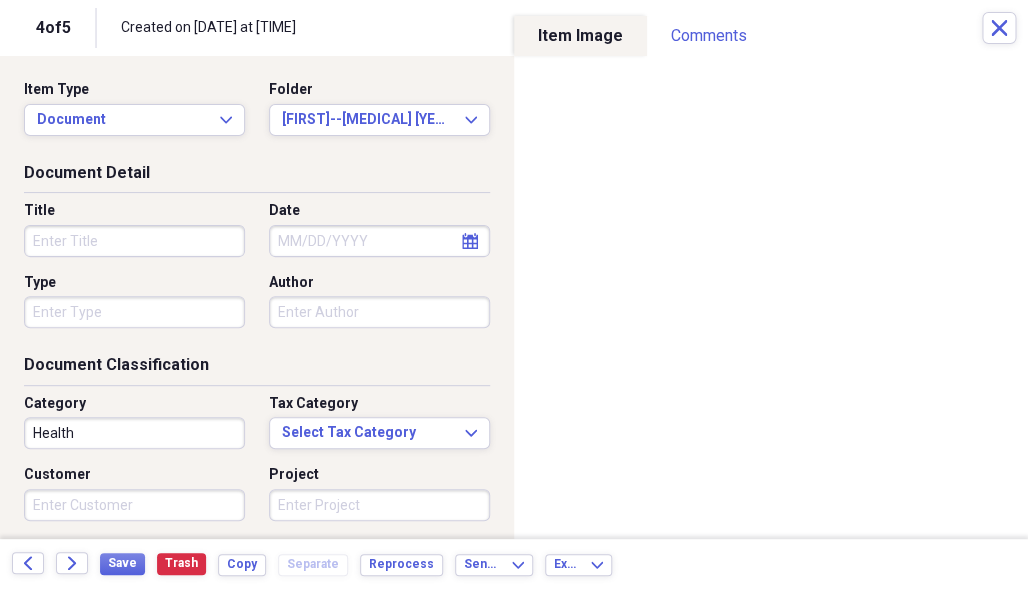 drag, startPoint x: 52, startPoint y: 247, endPoint x: 99, endPoint y: 243, distance: 47.169907 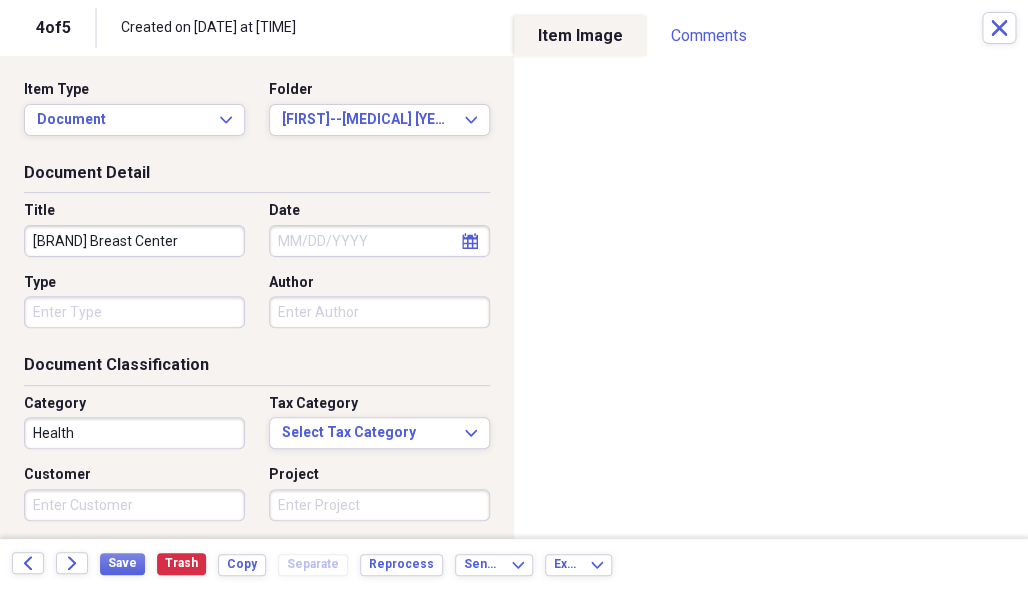 type on "[BRAND] Breast Center" 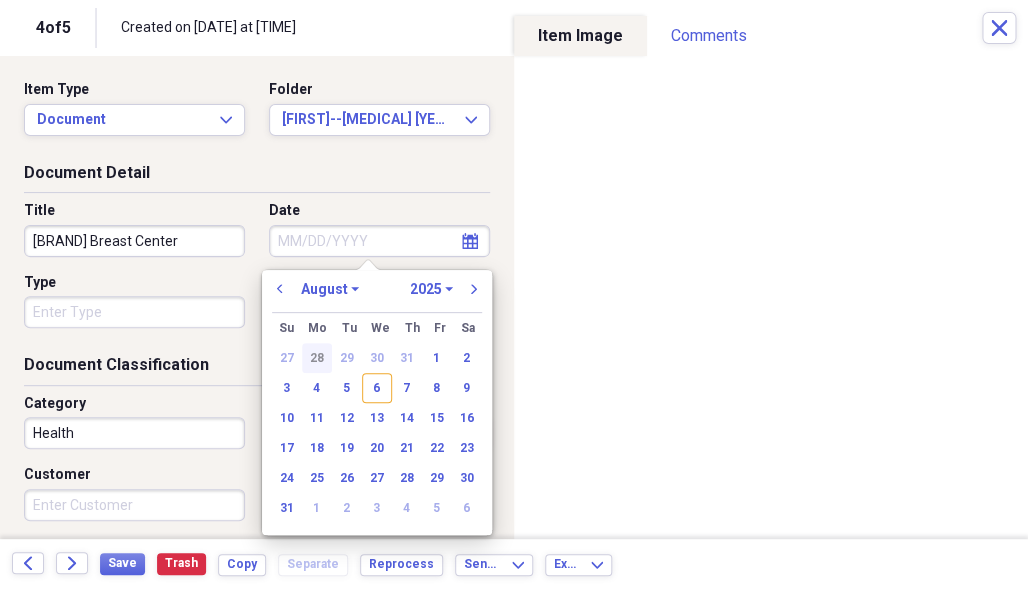 click on "28" at bounding box center [317, 358] 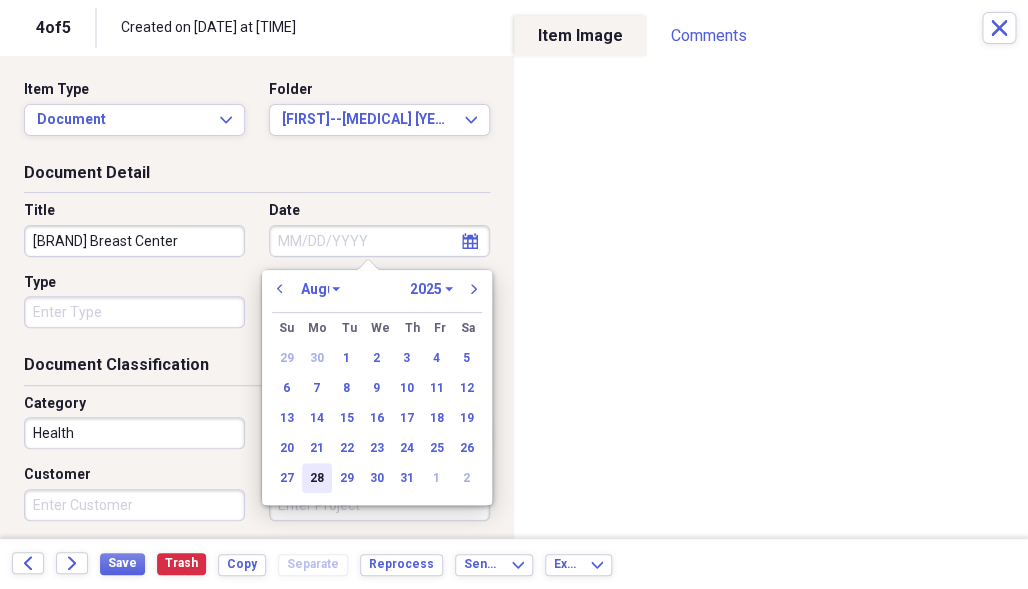 type on "07/28/2025" 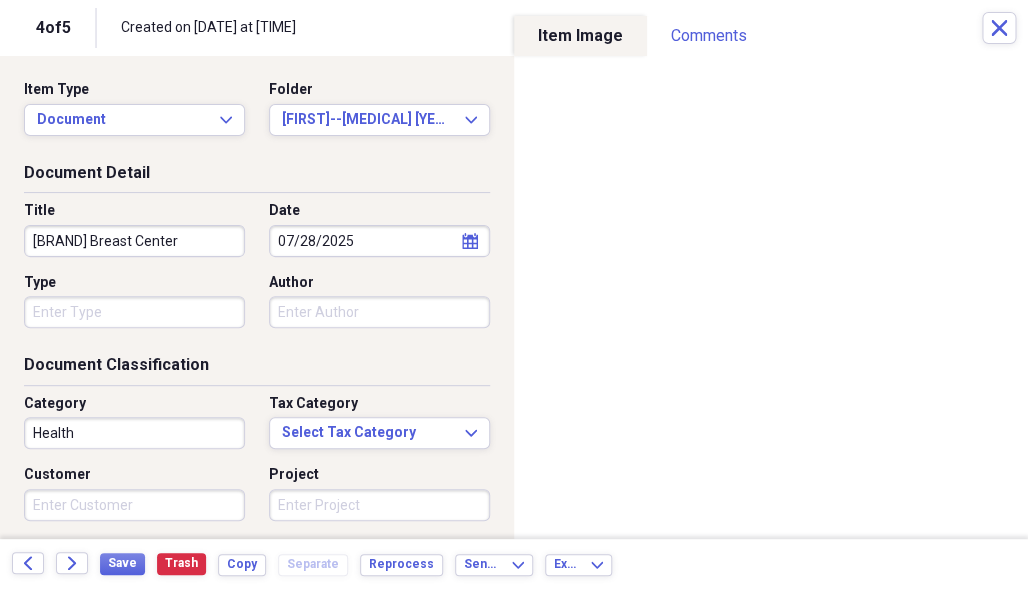 click on "Organize My Files 99+ Collapse Unfiled Needs Review 99+ Unfiled All Files Unfiled Unfiled Unfiled Saved Reports Collapse My Cabinet[FIRST]'s Cabinet Add Folder Folder [YEAR] S-10 Pickup Add Folder Folder [NUM]/[NUM]/ Optametrics Add Folder Expand Folder [YEAR] Jeep Add Folder Folder [YEAR] Acura 2 Add Folder Folder [YEAR] Aetna [FIRST] Add Folder Folder [YEAR] KIA Forte Add Folder Folder [YEAR] Aetna [FIRST] Add Folder Expand Folder AARP Add Folder Folder Aetna Medicare Plan [YEAR]-[FIRST] Add Folder Folder Aetna Momthly Medicare Report [YEAR]-[FIRST] Add Folder Folder Allianz Life Insurance Add Folder Expand Folder American cuise Lines Add Folder Expand Folder American Express /AMEX EveryDay Card Add Folder Folder American Funds Add Folder Folder American Legion Add Folder Expand Folder AT&T Add Folder Expand Folder Athene Annuity [YEAR]-[NUM] Add Folder Folder Bank of America Add Folder Folder Beneficial State Bank Add Folder Expand Folder Bonvoy Marriott Add Folder Expand Folder Bradford Exchange Add Folder Expand Folder CalPERS Add Folder IHSS" at bounding box center [514, 294] 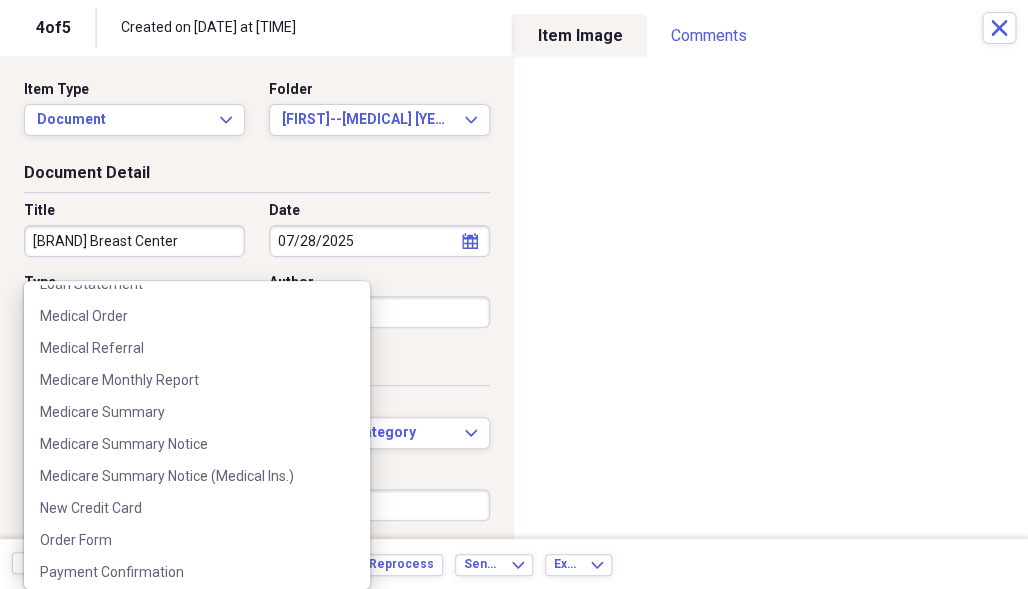 scroll, scrollTop: 1776, scrollLeft: 0, axis: vertical 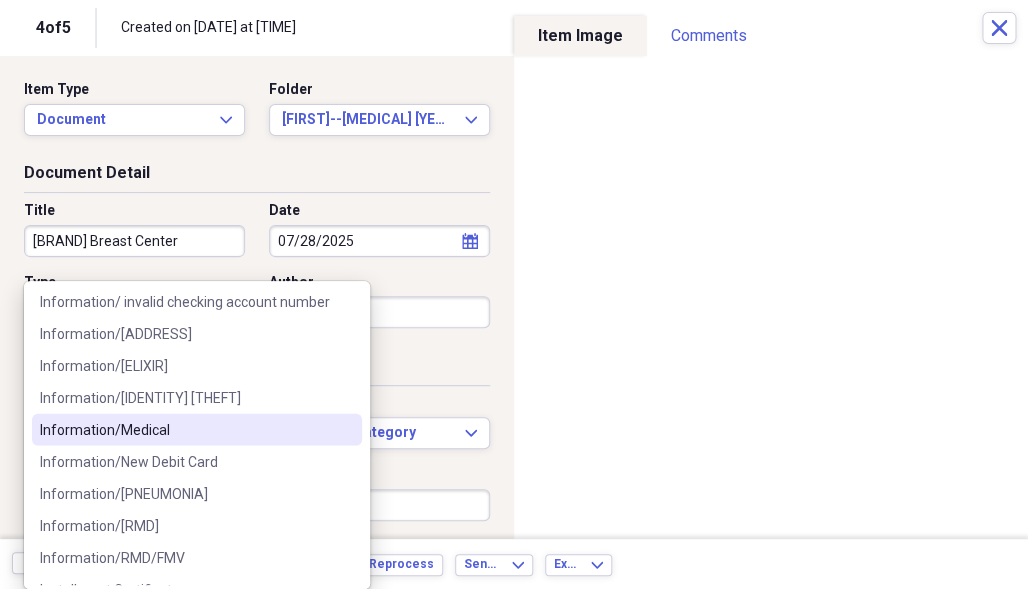 click on "Information/Medical" at bounding box center (185, 430) 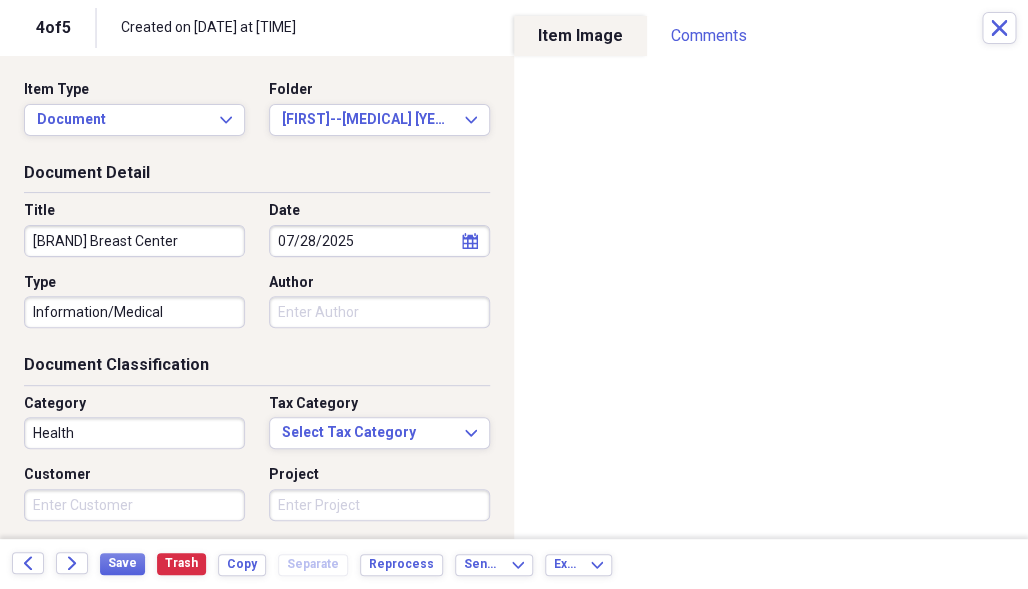 click on "Author" at bounding box center (379, 312) 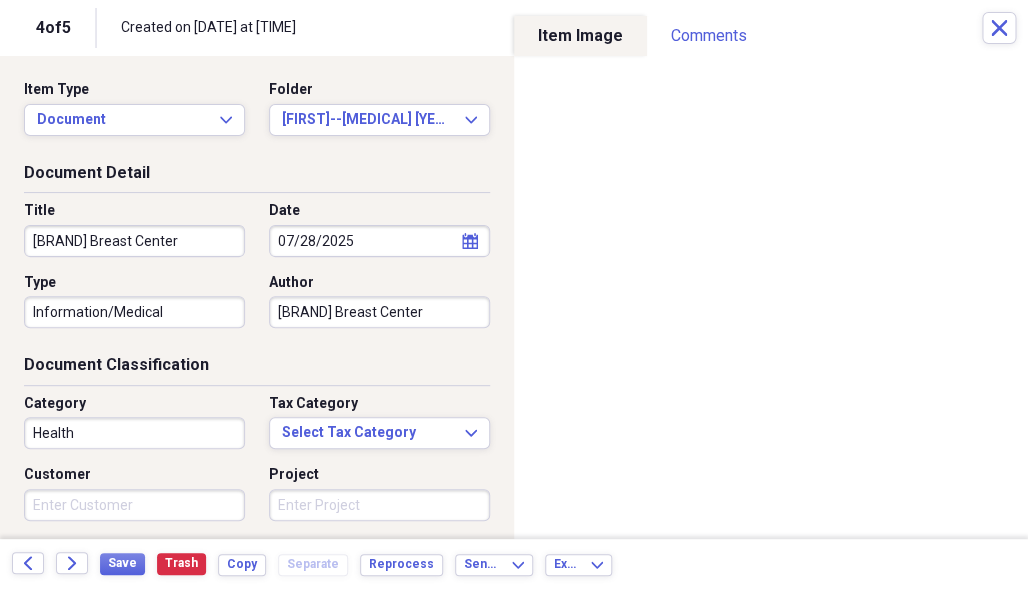 type on "[BRAND] Breast Center" 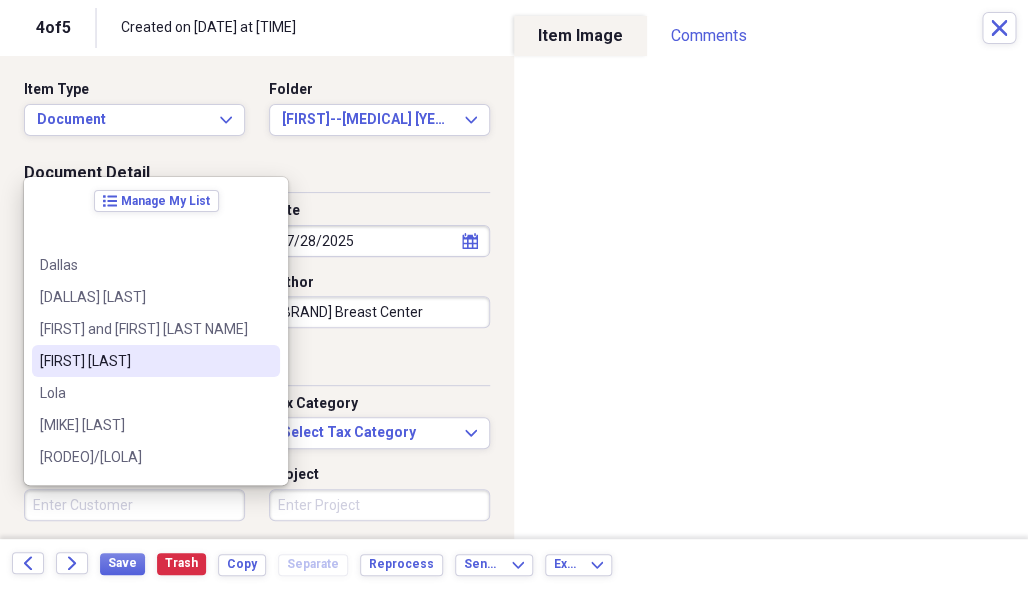 click on "[FIRST] [LAST]" at bounding box center (144, 361) 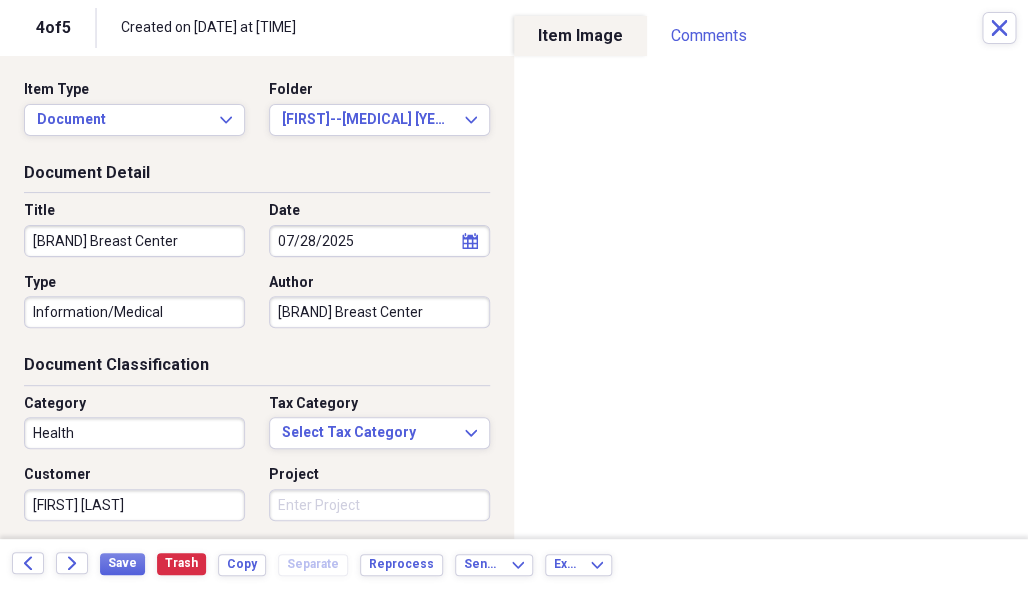 click on "Project" at bounding box center (379, 505) 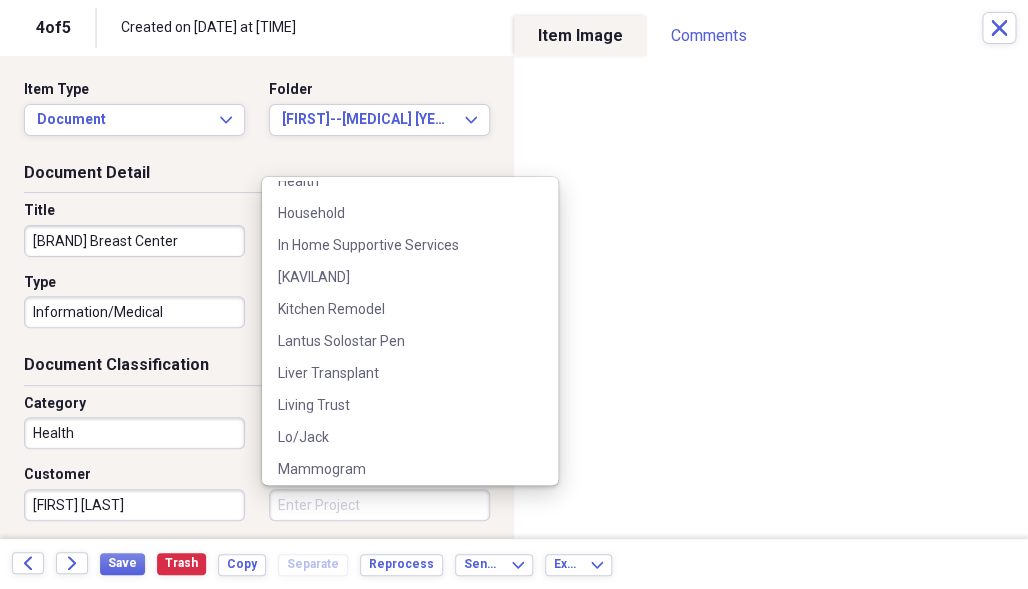 scroll, scrollTop: 1190, scrollLeft: 0, axis: vertical 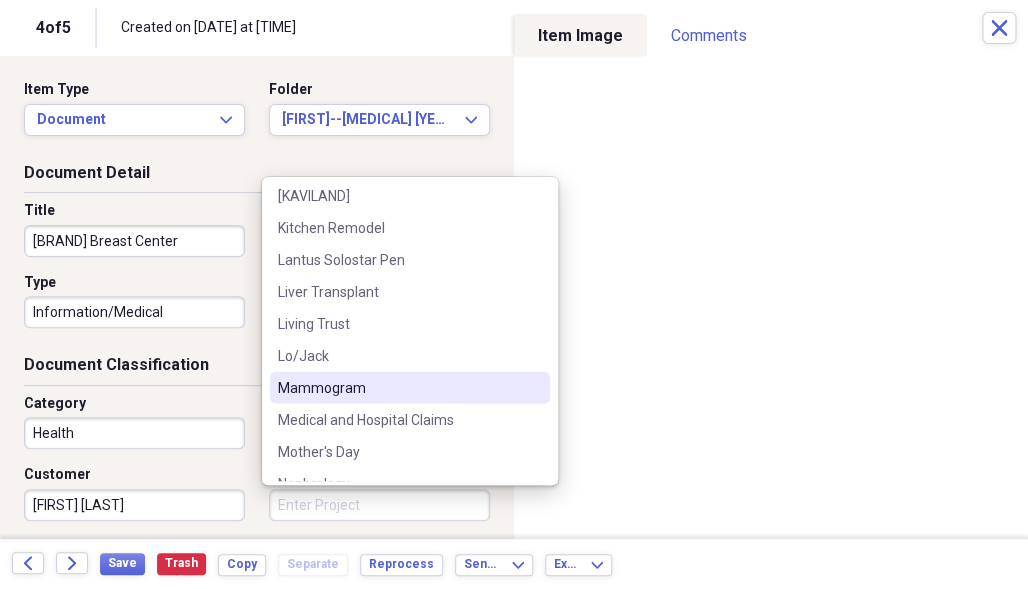 click on "Mammogram" at bounding box center (410, 387) 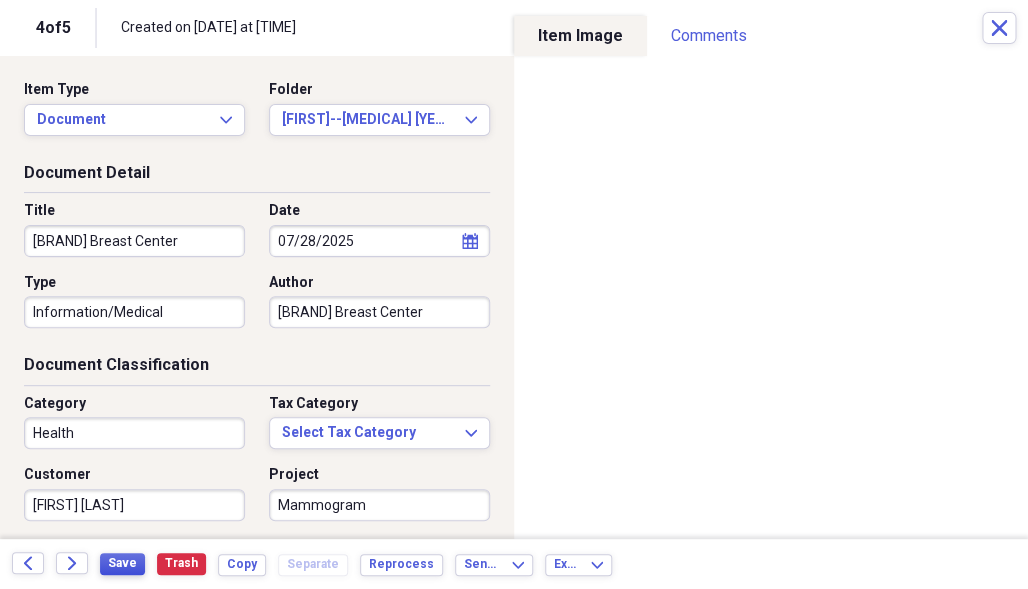 click on "Save" at bounding box center [122, 563] 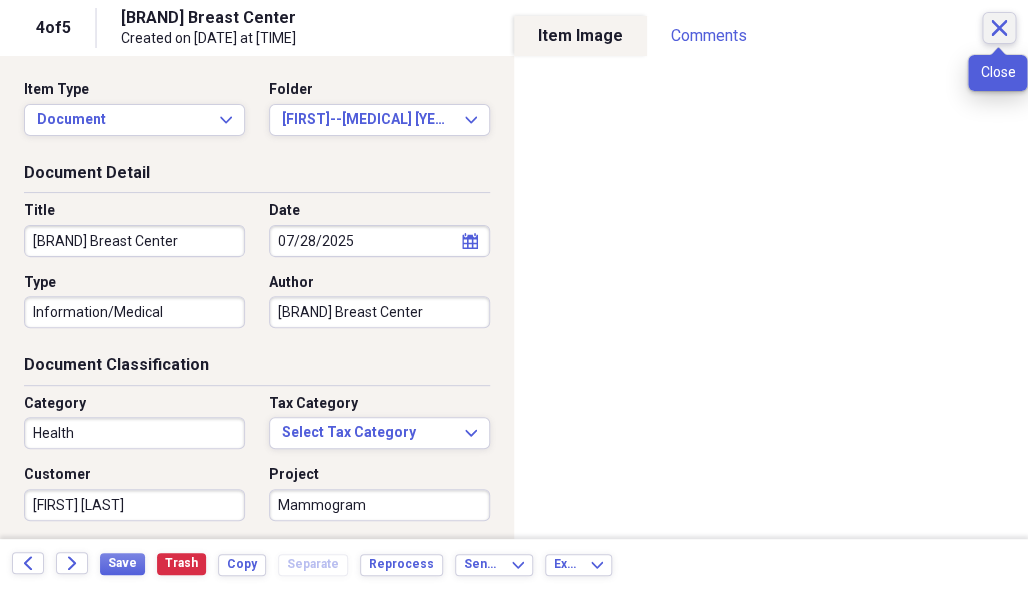 click on "Close" 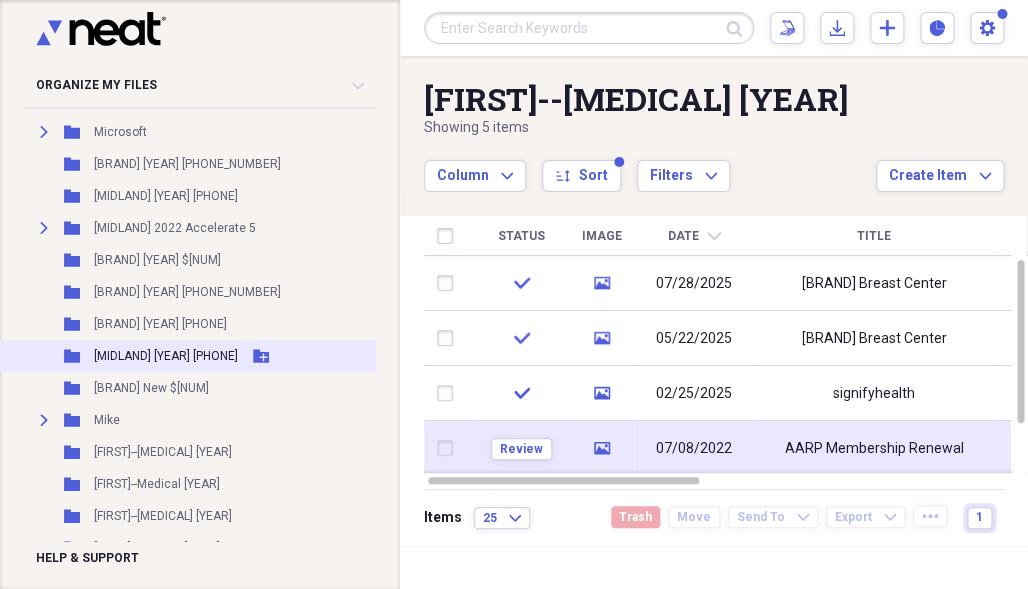 click on "[MIDLAND] [YEAR] [PHONE]" at bounding box center (166, 356) 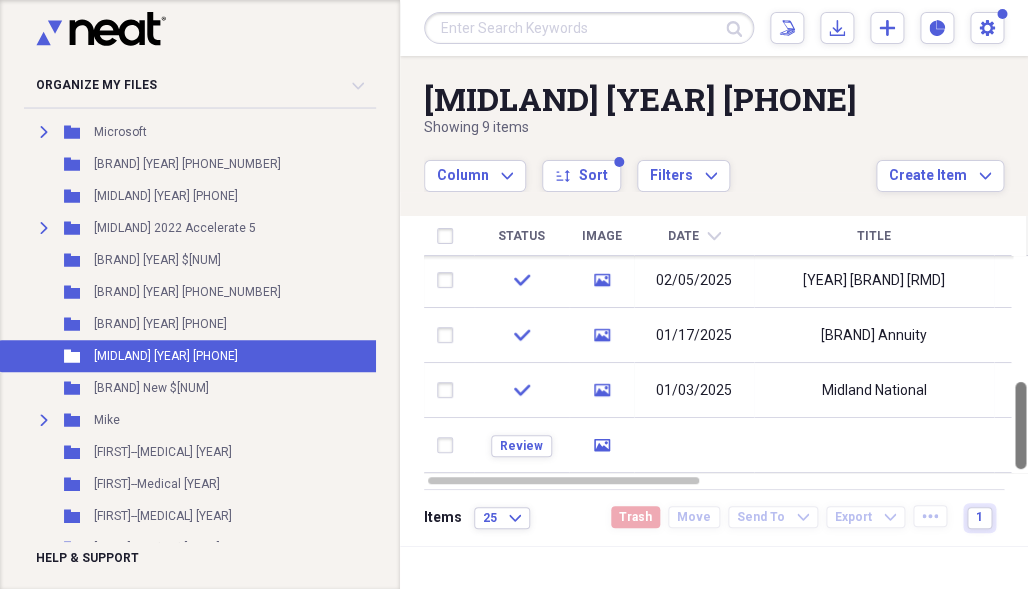 drag, startPoint x: 1018, startPoint y: 305, endPoint x: 1019, endPoint y: 447, distance: 142.00352 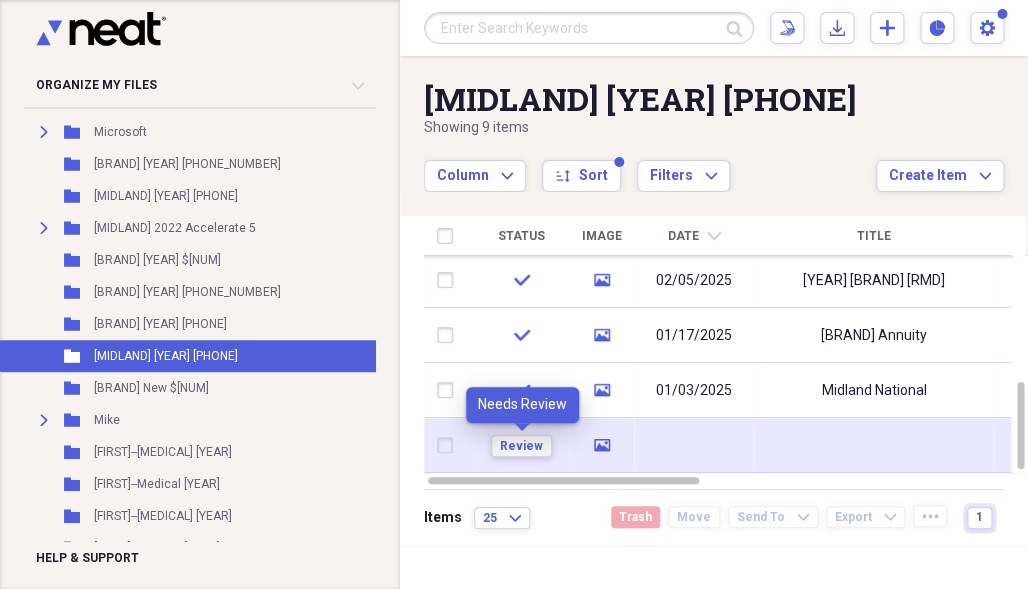 click on "Review" at bounding box center (521, 446) 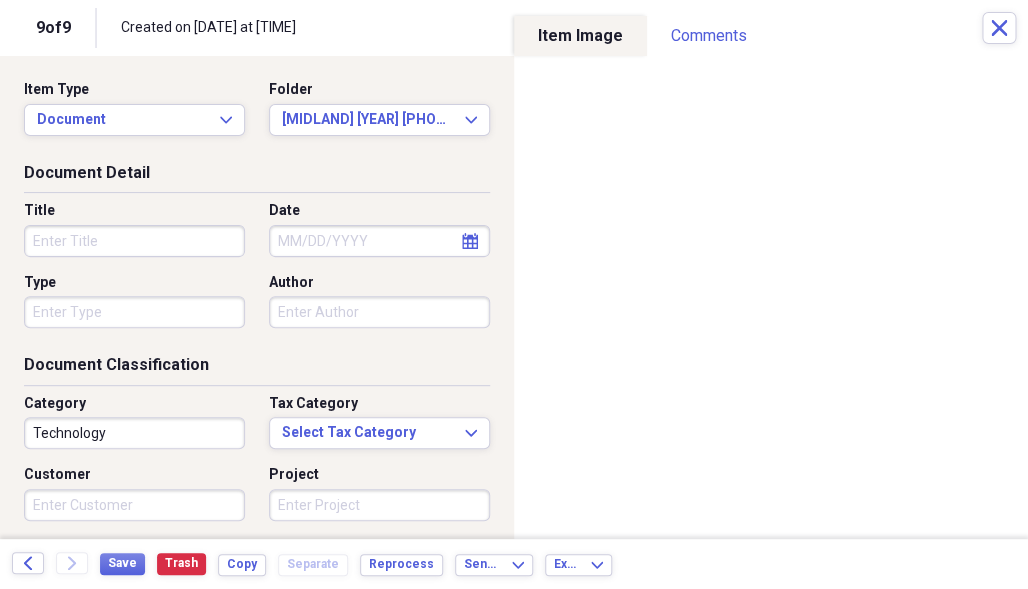 click on "Title" at bounding box center [134, 241] 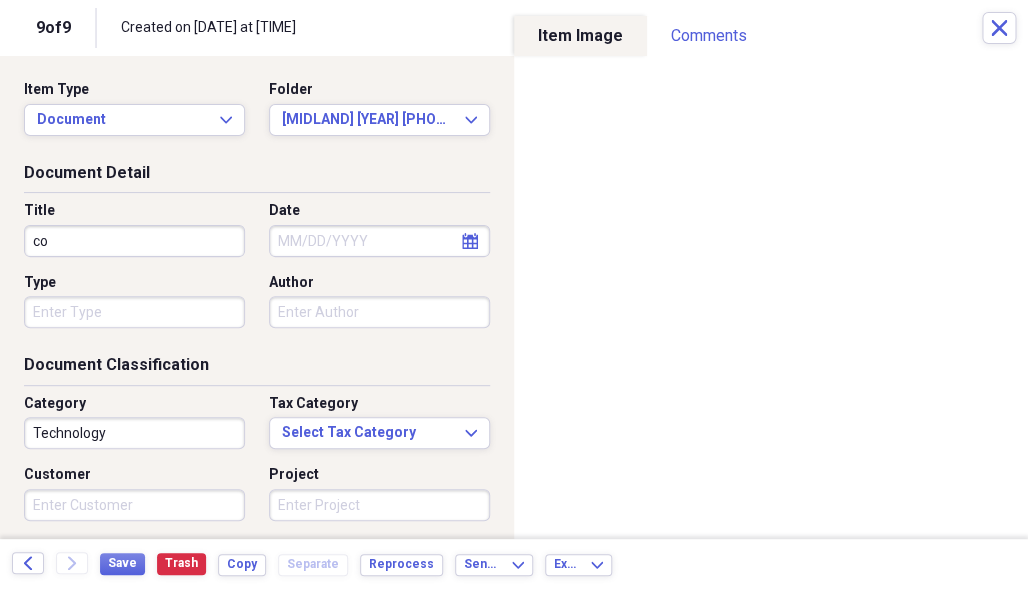 type on "c" 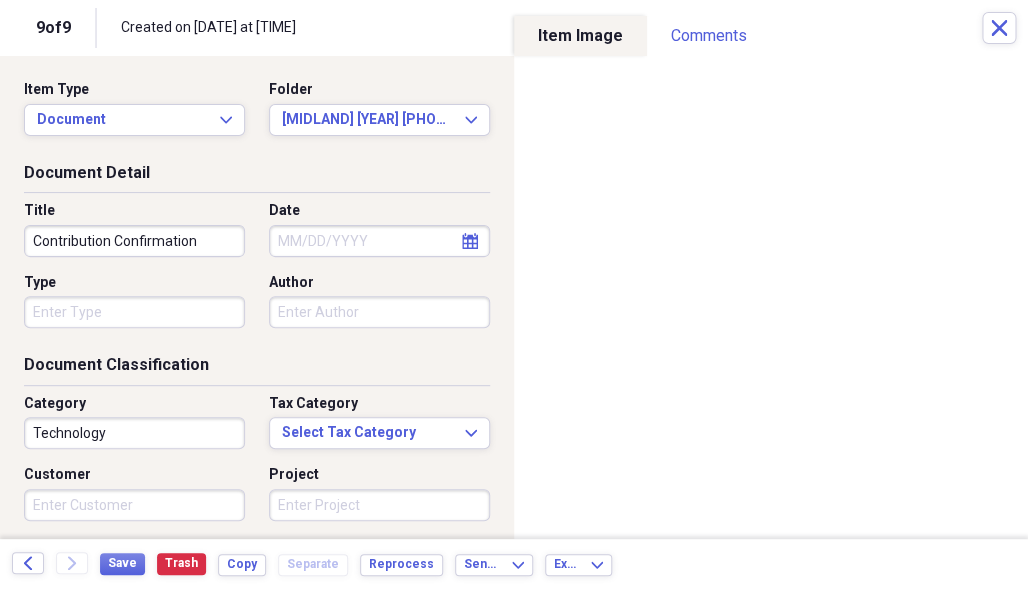 type on "Contribution Confirmation" 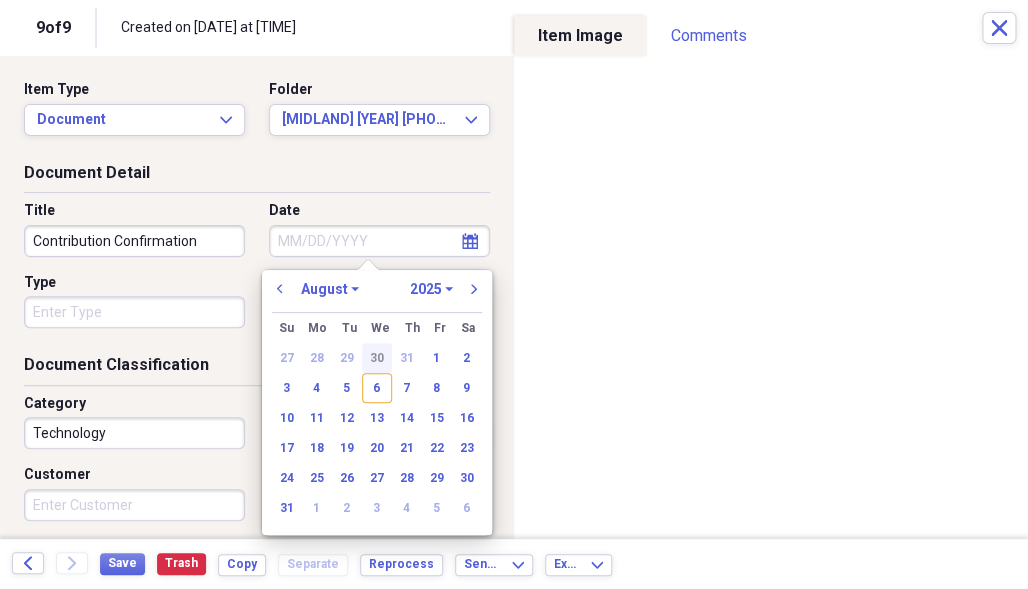 click on "30" at bounding box center [377, 358] 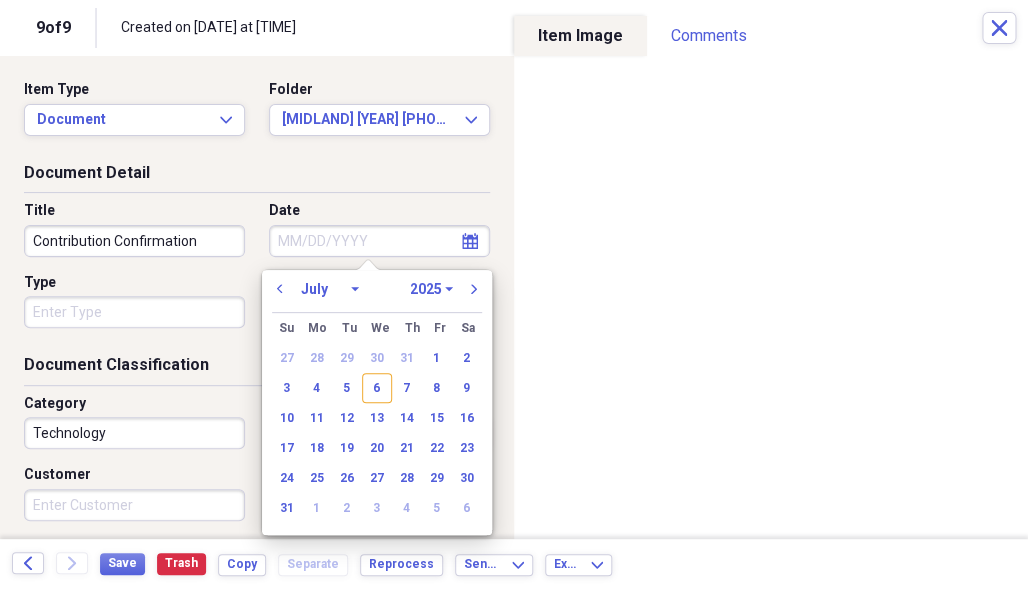 type on "07/30/2025" 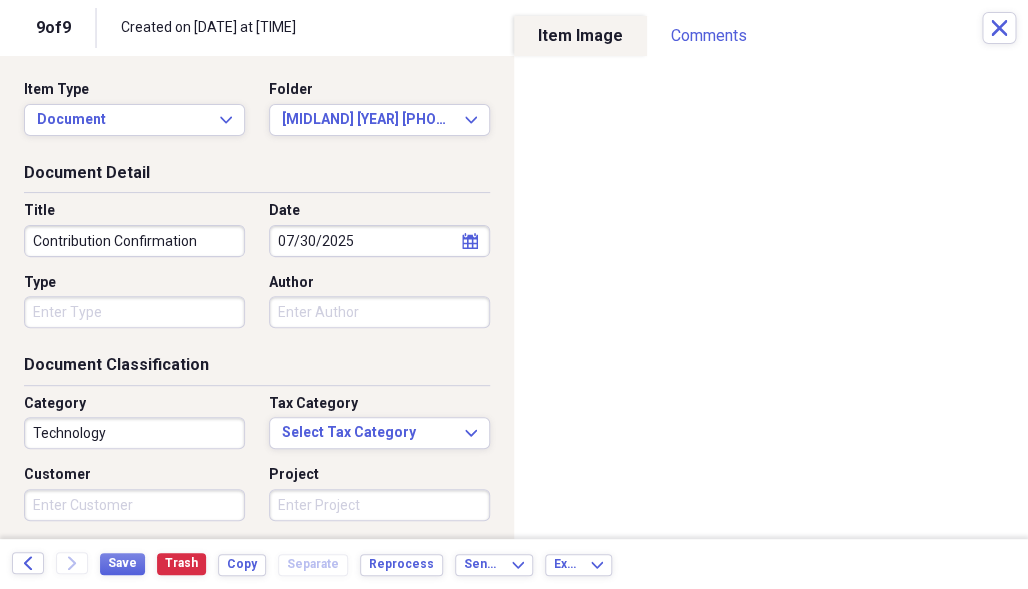 click on "Organize My Files 99+ Collapse Unfiled Needs Review 99+ Unfiled All Files Unfiled Unfiled Unfiled Saved Reports Collapse My Cabinet[FIRST]'s Cabinet Add Folder Folder [YEAR] S-10 Pickup Add Folder Folder [NUM]/[NUM]/ Optametrics Add Folder Expand Folder [YEAR] Jeep Add Folder Folder [YEAR] Acura 2 Add Folder Folder [YEAR] Aetna [FIRST] Add Folder Folder [YEAR] KIA Forte Add Folder Folder [YEAR] Aetna [FIRST] Add Folder Expand Folder AARP Add Folder Folder Aetna Medicare Plan [YEAR]-[FIRST] Add Folder Folder Aetna Momthly Medicare Report [YEAR]-[FIRST] Add Folder Folder Allianz Life Insurance Add Folder Expand Folder American cuise Lines Add Folder Expand Folder American Express /AMEX EveryDay Card Add Folder Folder American Funds Add Folder Folder American Legion Add Folder Expand Folder AT&T Add Folder Expand Folder Athene Annuity [YEAR]-[NUM] Add Folder Folder Bank of America Add Folder Folder Beneficial State Bank Add Folder Expand Folder Bonvoy Marriott Add Folder Expand Folder Bradford Exchange Add Folder Expand Folder CalPERS Add Folder IHSS" at bounding box center [514, 294] 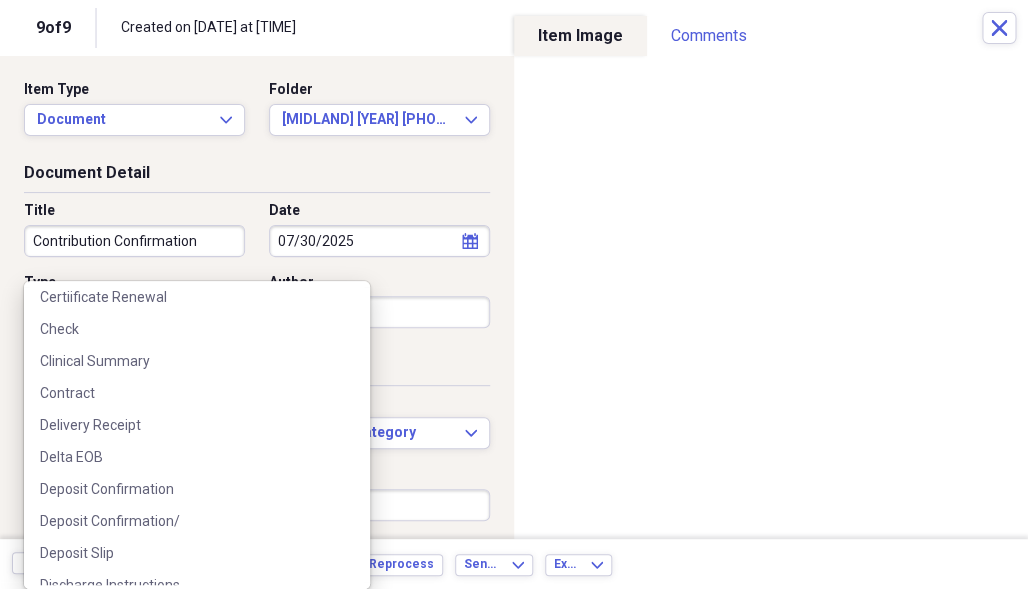 scroll, scrollTop: 466, scrollLeft: 0, axis: vertical 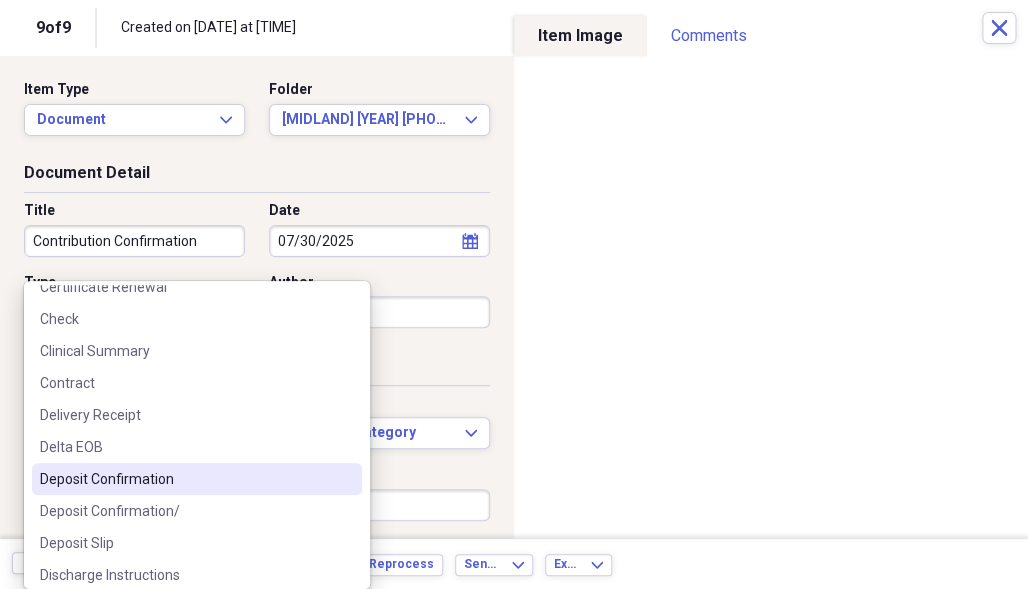 click on "Deposit Confirmation" at bounding box center (185, 479) 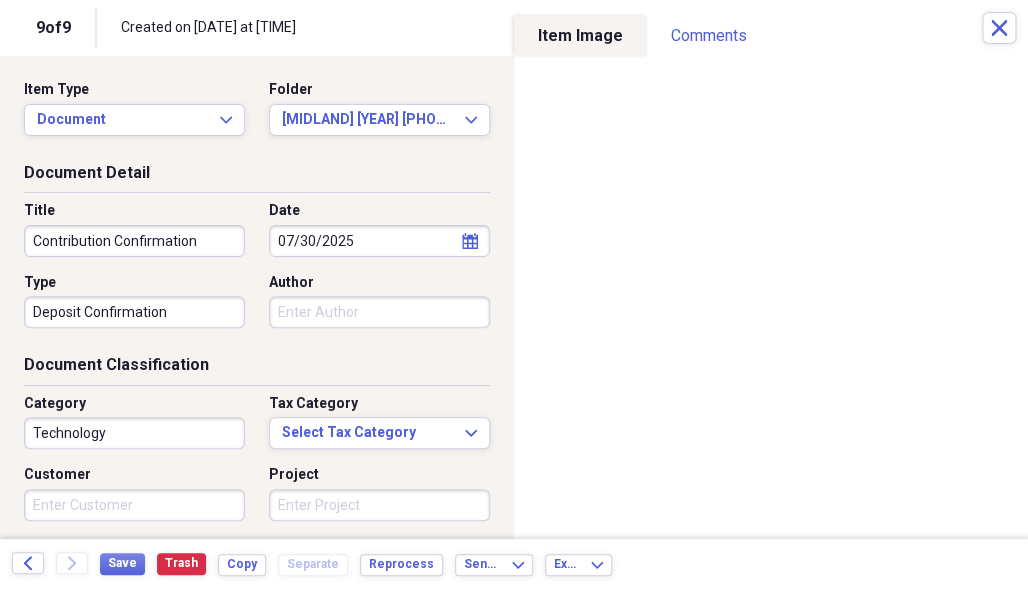 click on "Author" at bounding box center (379, 312) 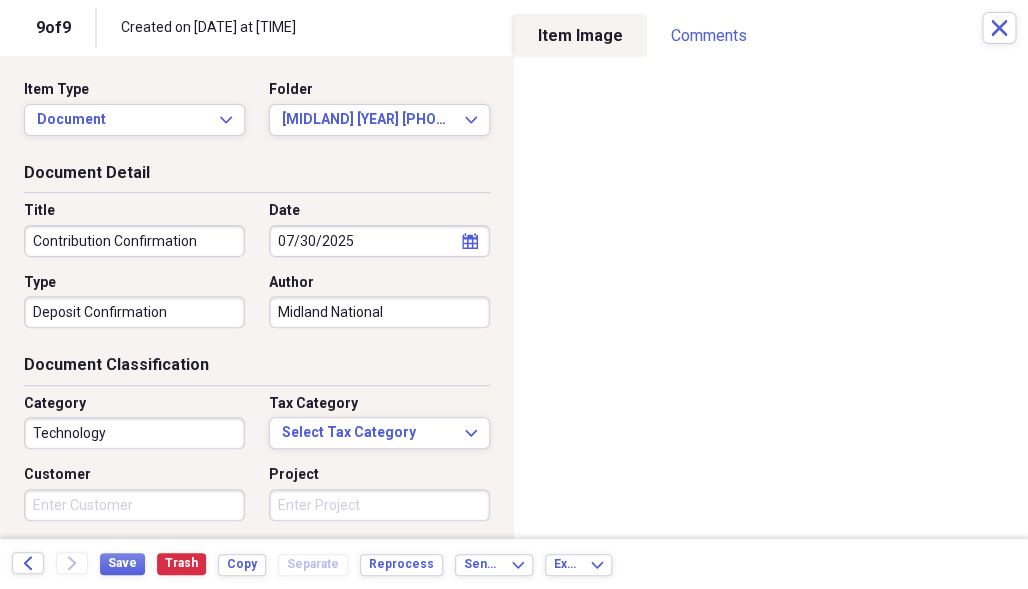type on "Midland National" 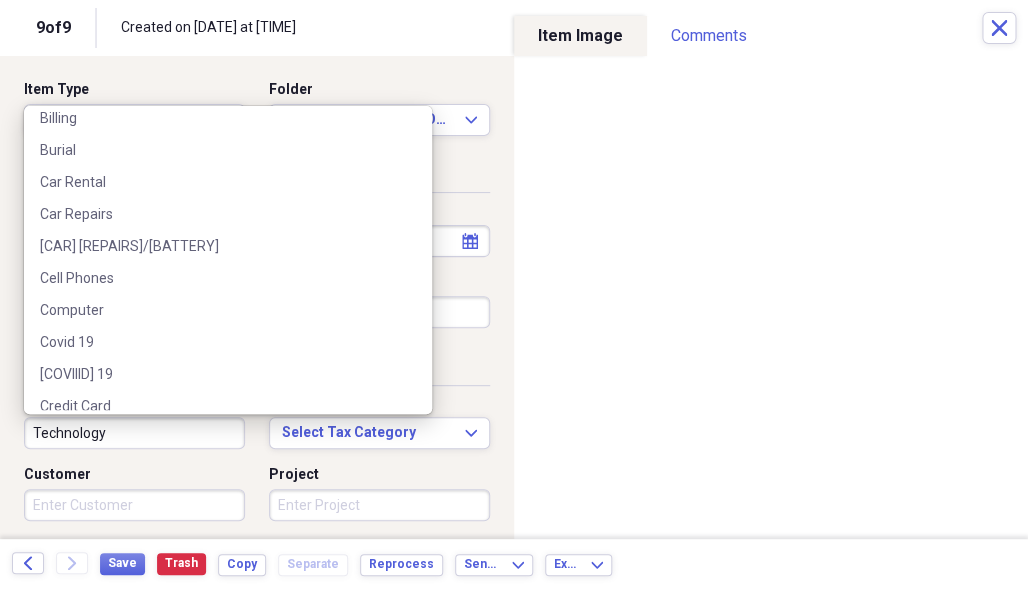 scroll, scrollTop: 583, scrollLeft: 0, axis: vertical 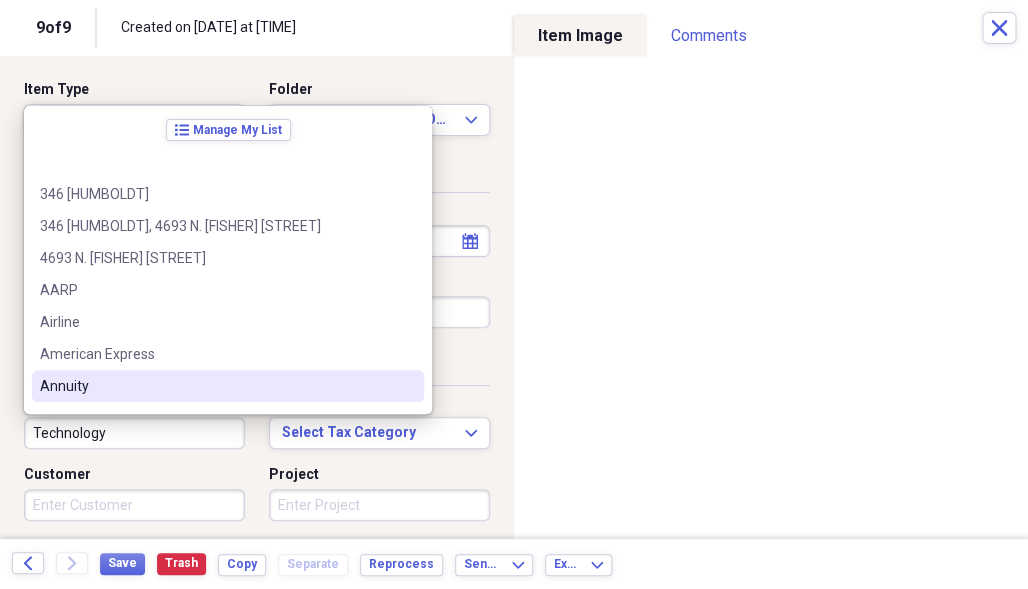 click on "Annuity" at bounding box center (216, 386) 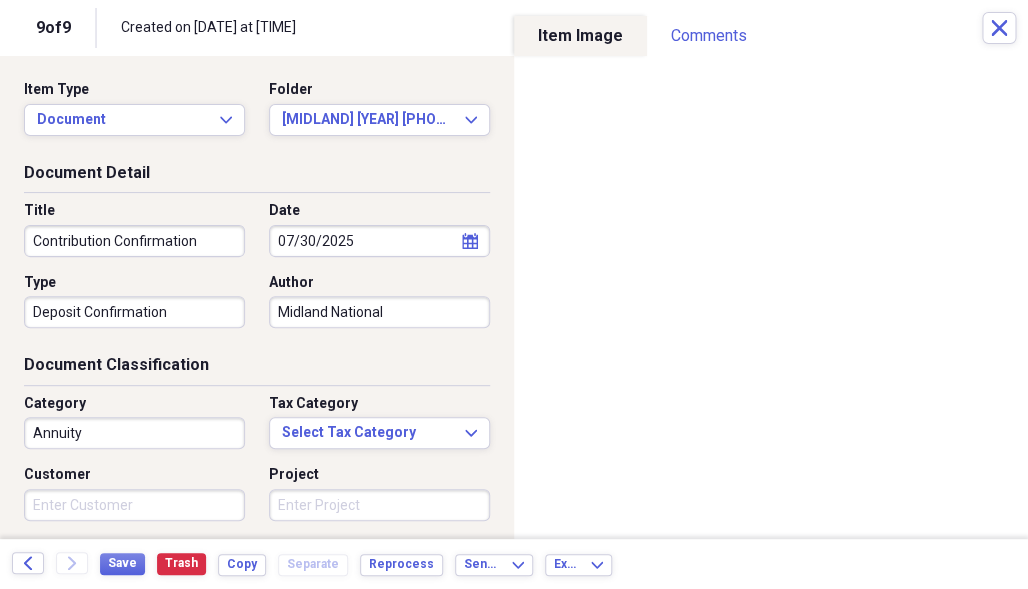 click on "Customer" at bounding box center [134, 505] 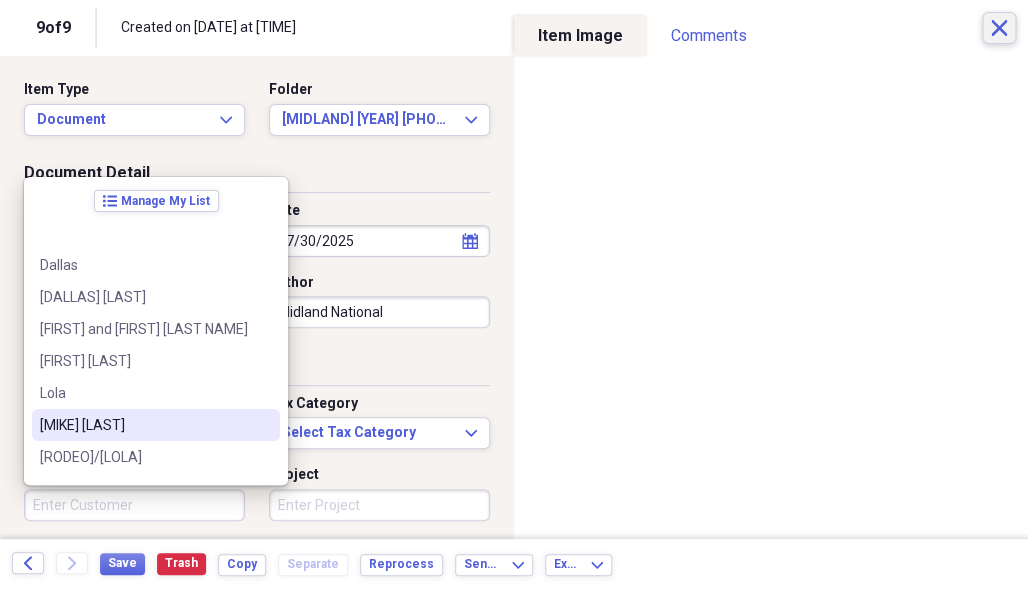 click on "Close" 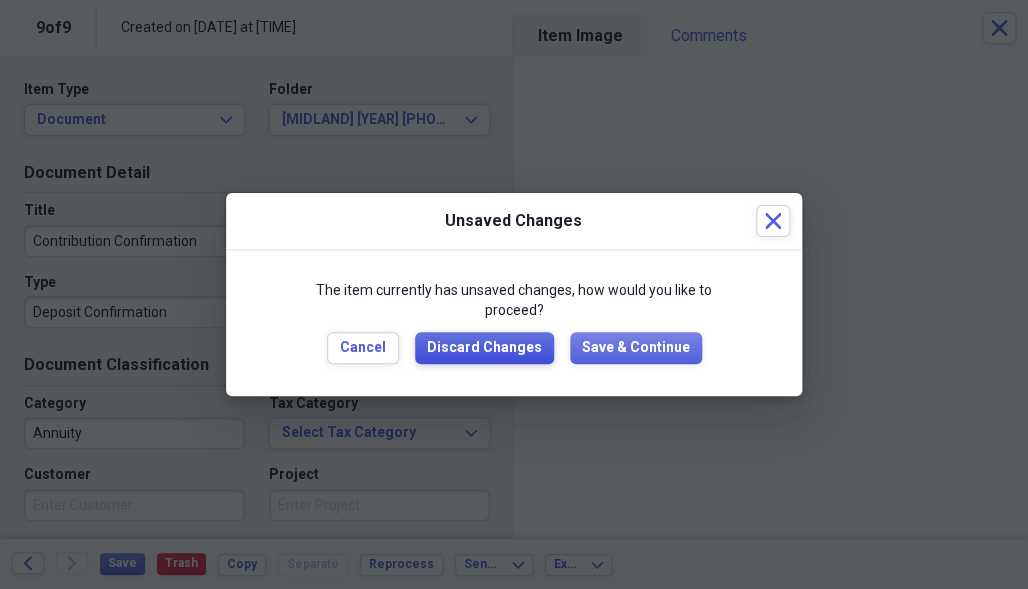click on "Discard Changes" at bounding box center (484, 348) 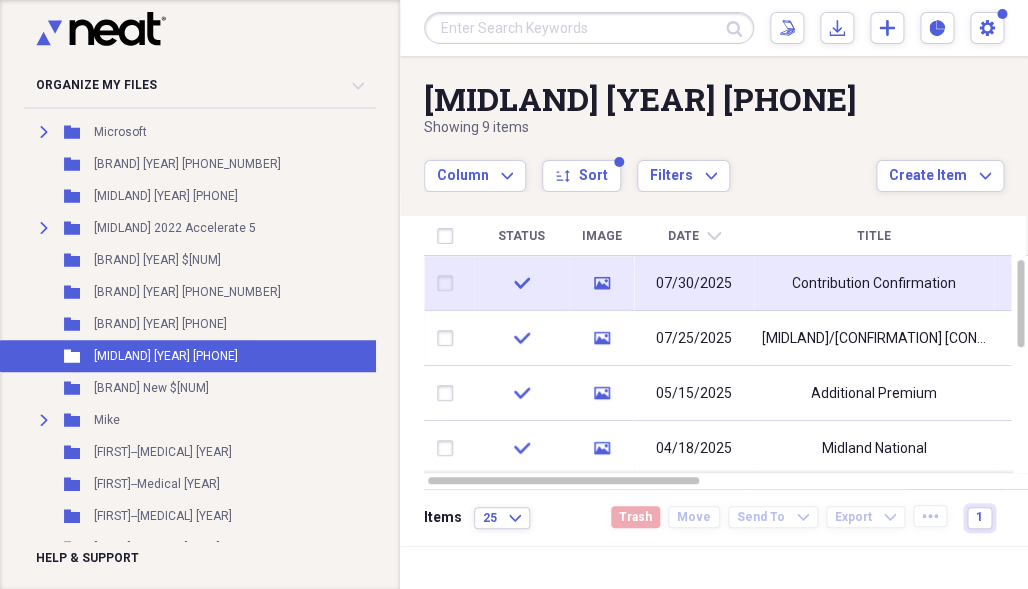 click on "07/30/2025" at bounding box center [694, 284] 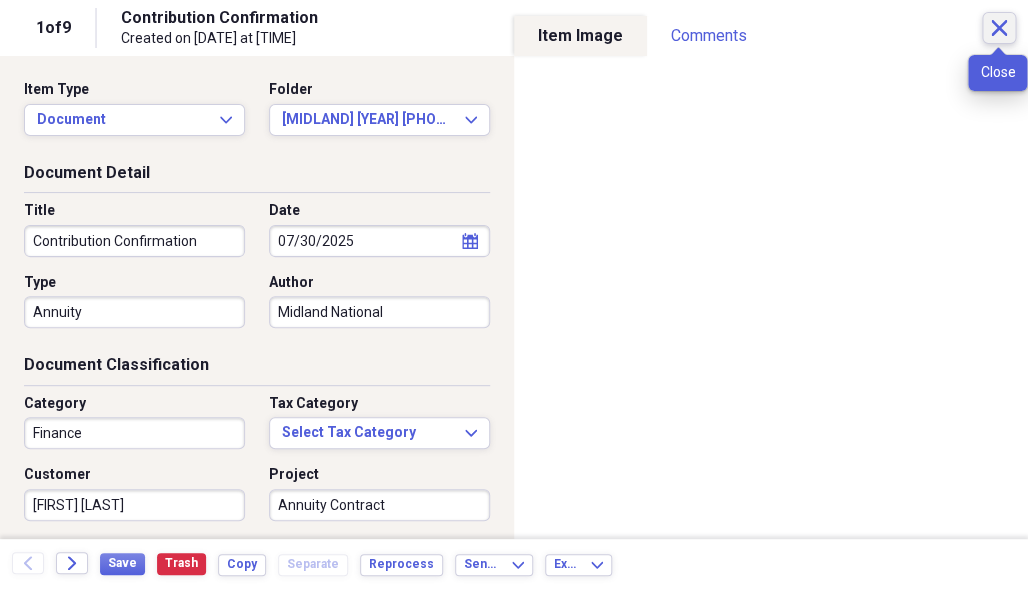 click on "Close" at bounding box center [999, 28] 